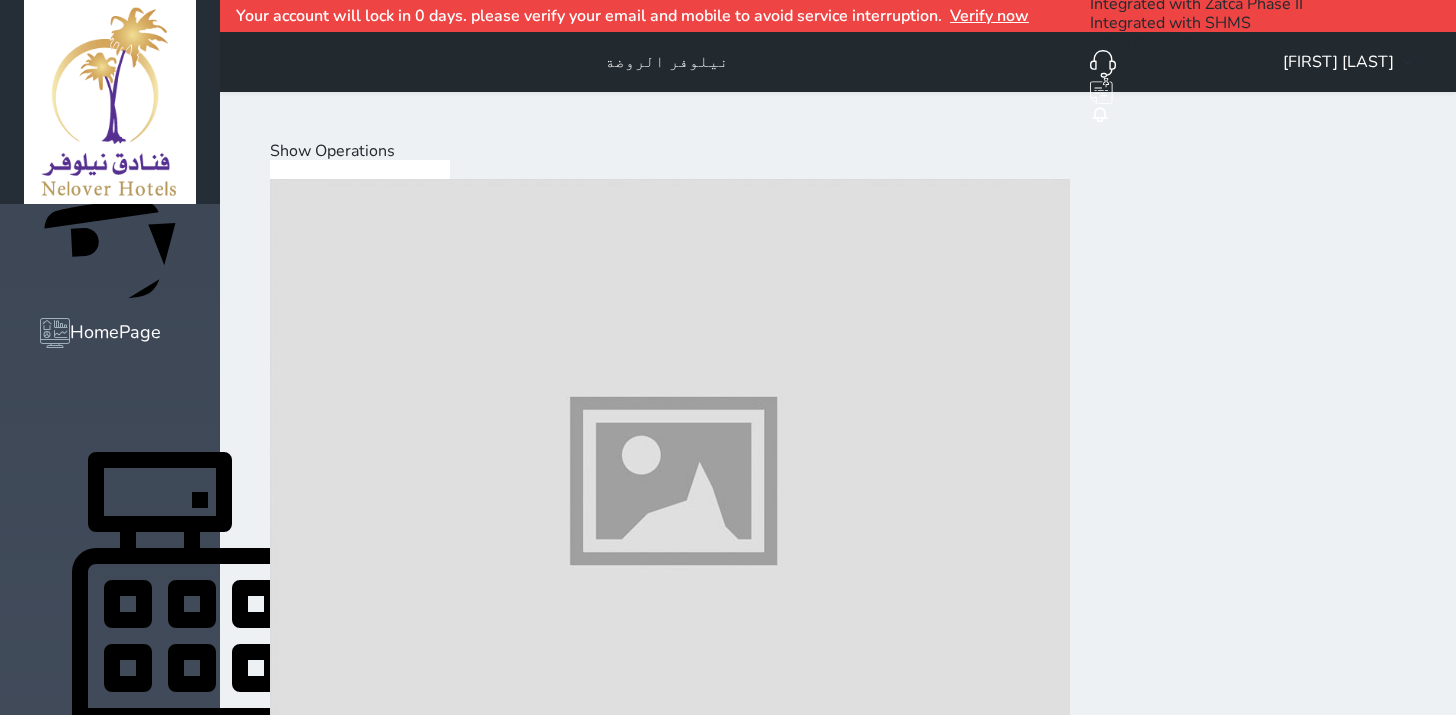 scroll, scrollTop: 0, scrollLeft: 0, axis: both 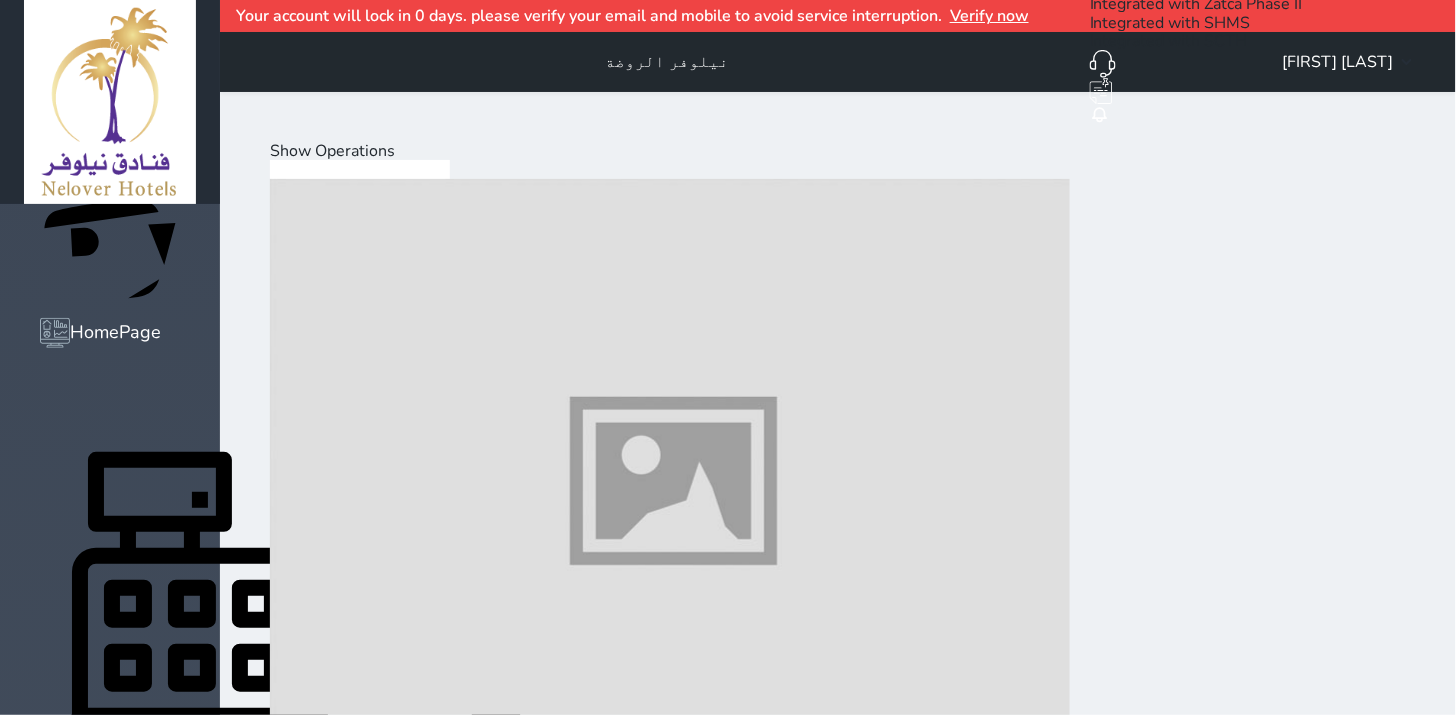 click on "Hot Drinks" at bounding box center (393, 11355) 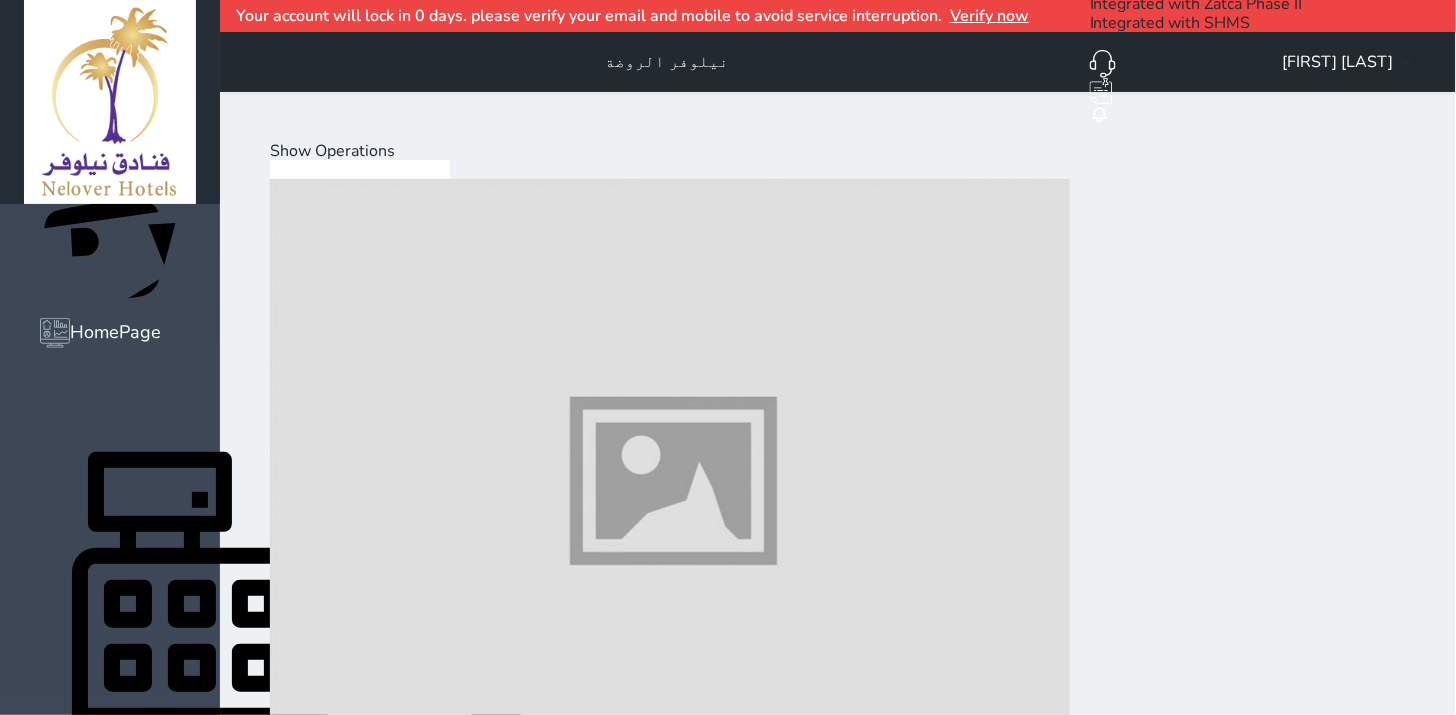 scroll, scrollTop: 1000, scrollLeft: 0, axis: vertical 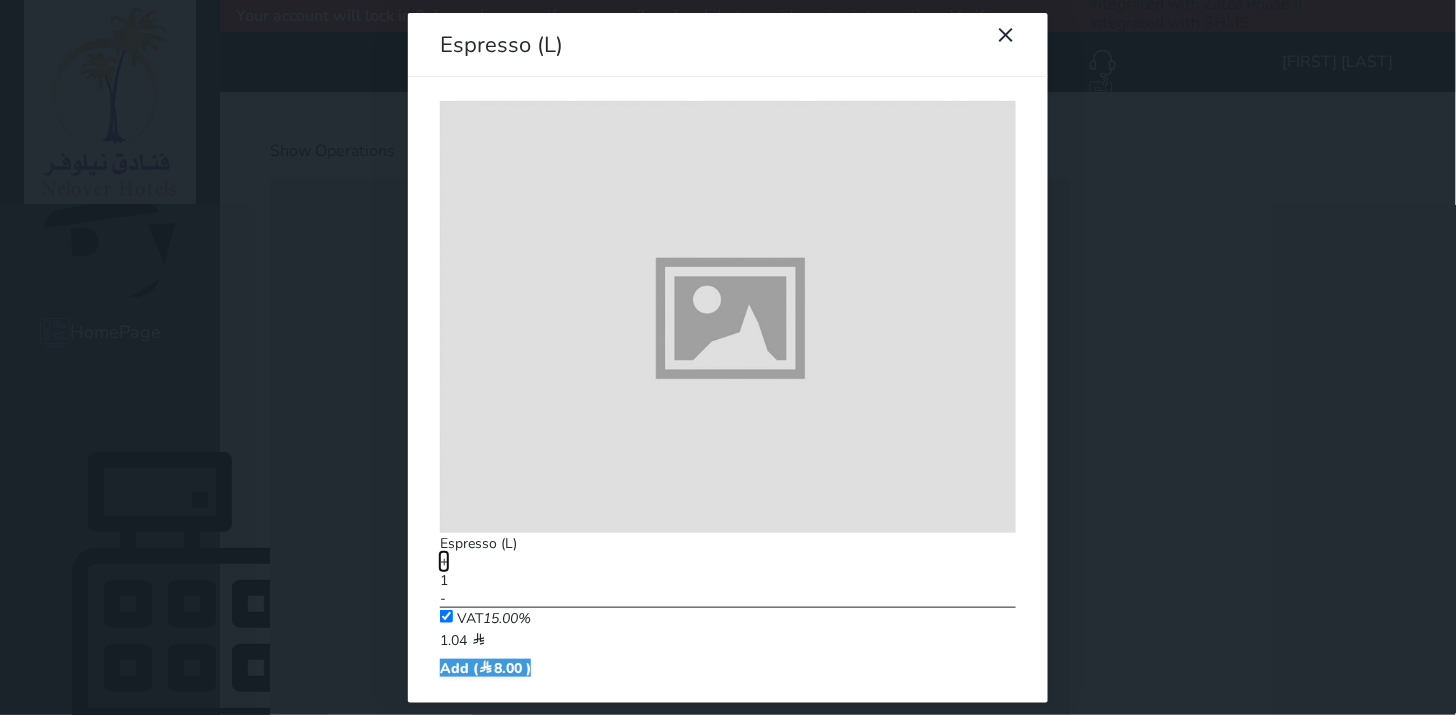 click on "+" at bounding box center [444, 561] 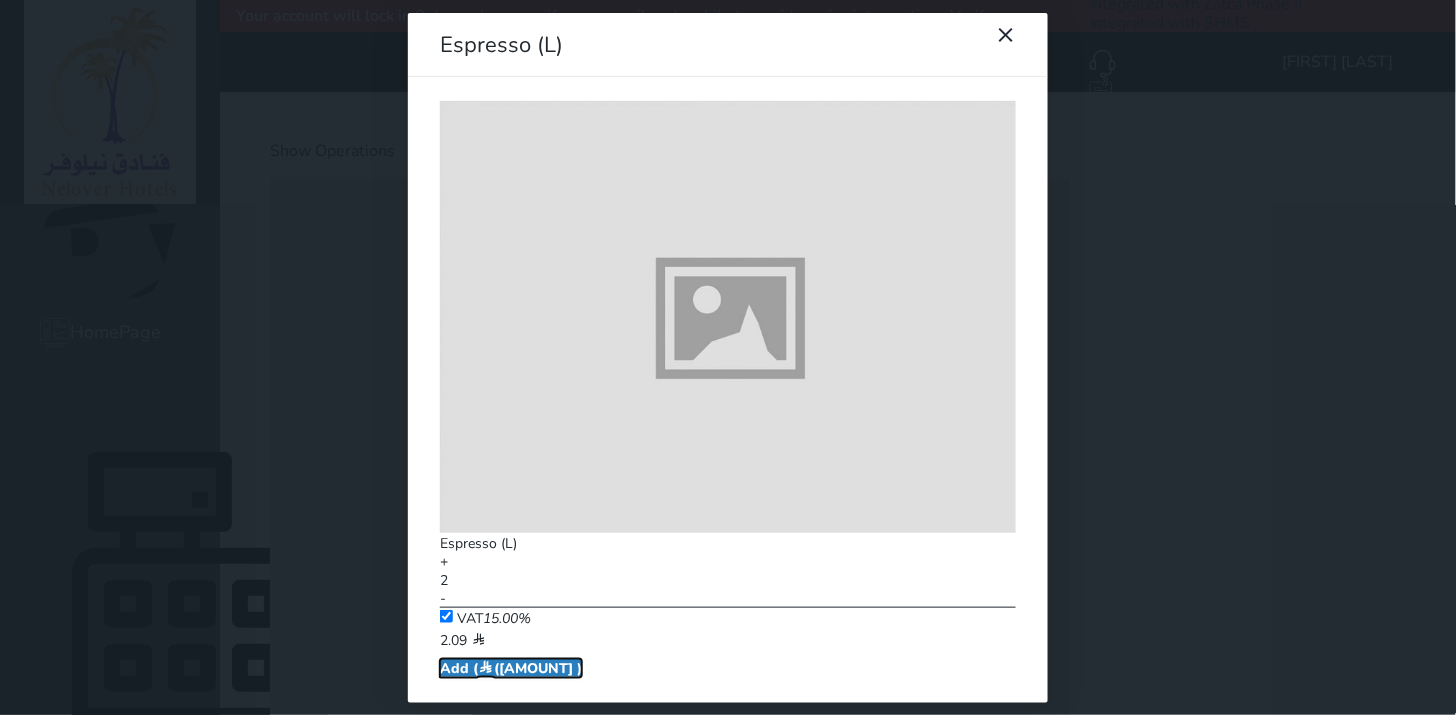 click at bounding box center [486, 668] 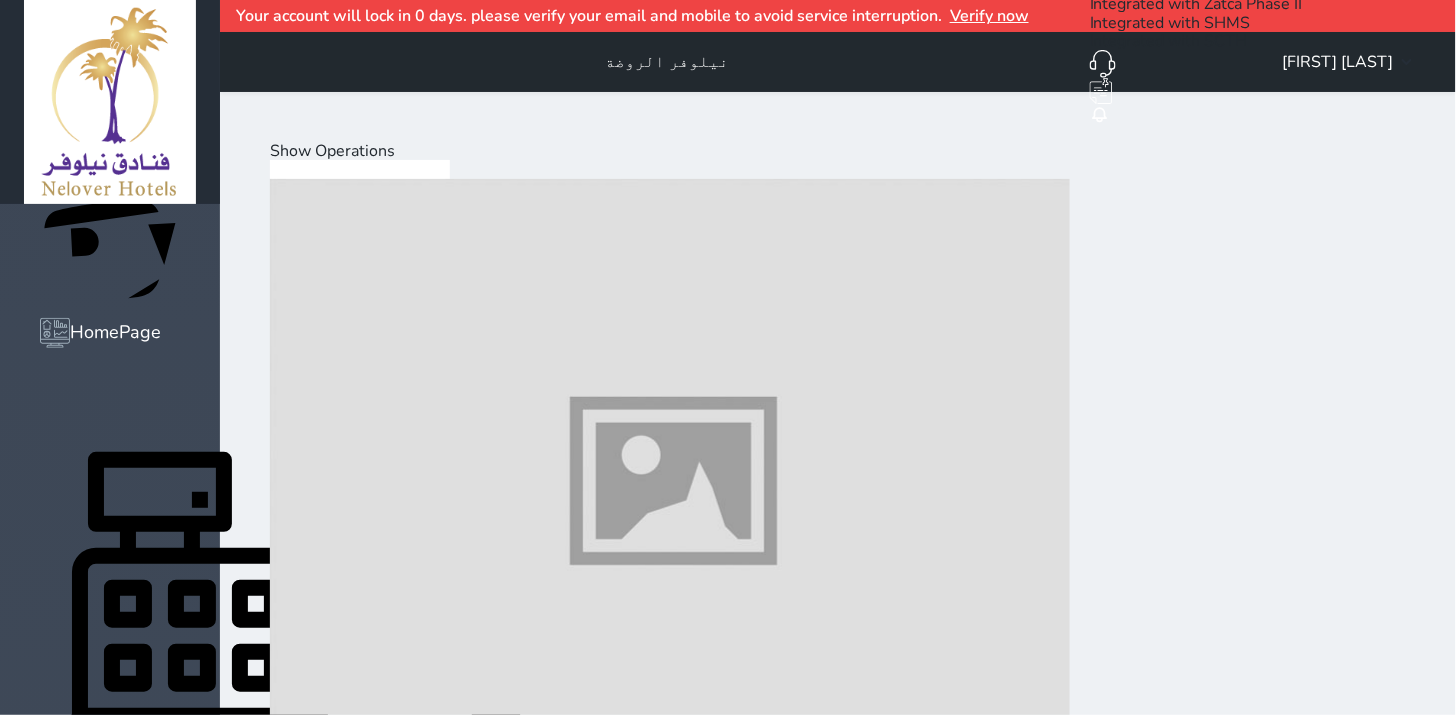click on "Select Customer" at bounding box center (331, 23818) 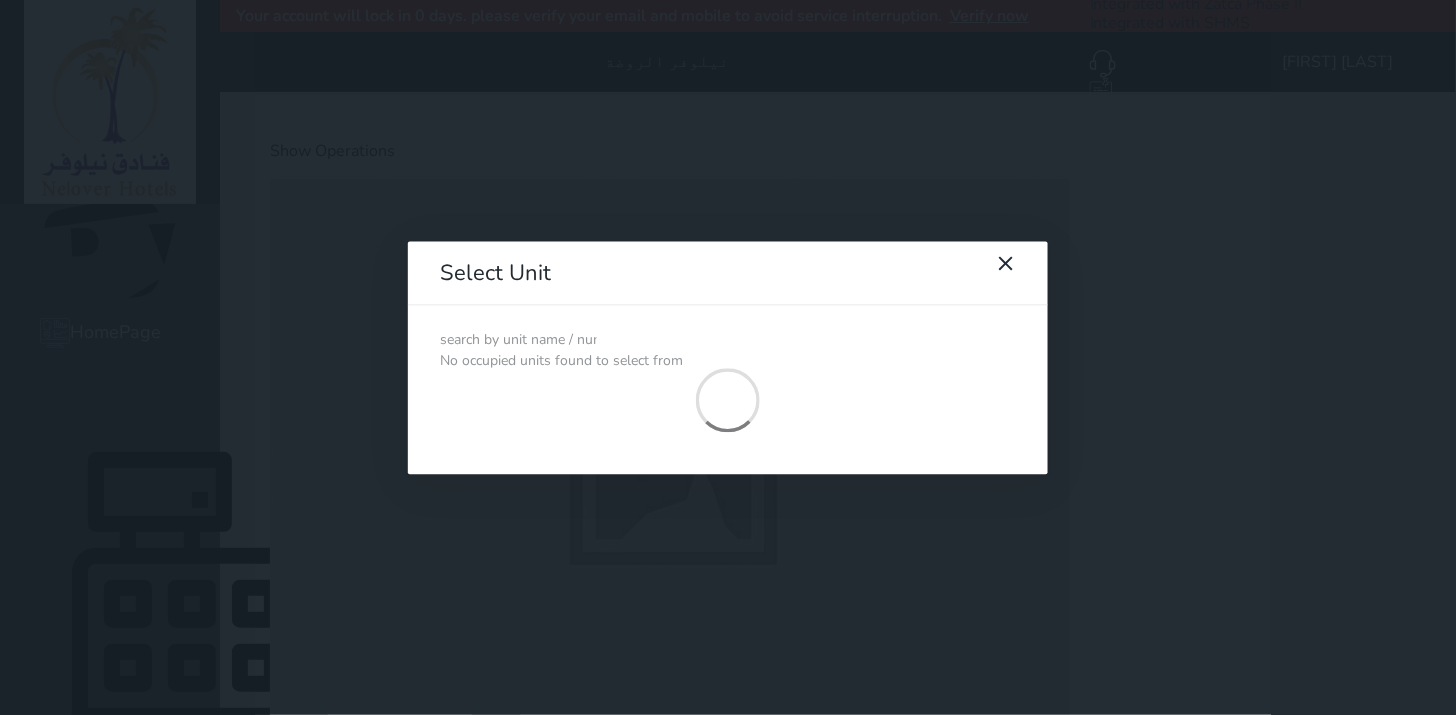 click at bounding box center [518, 340] 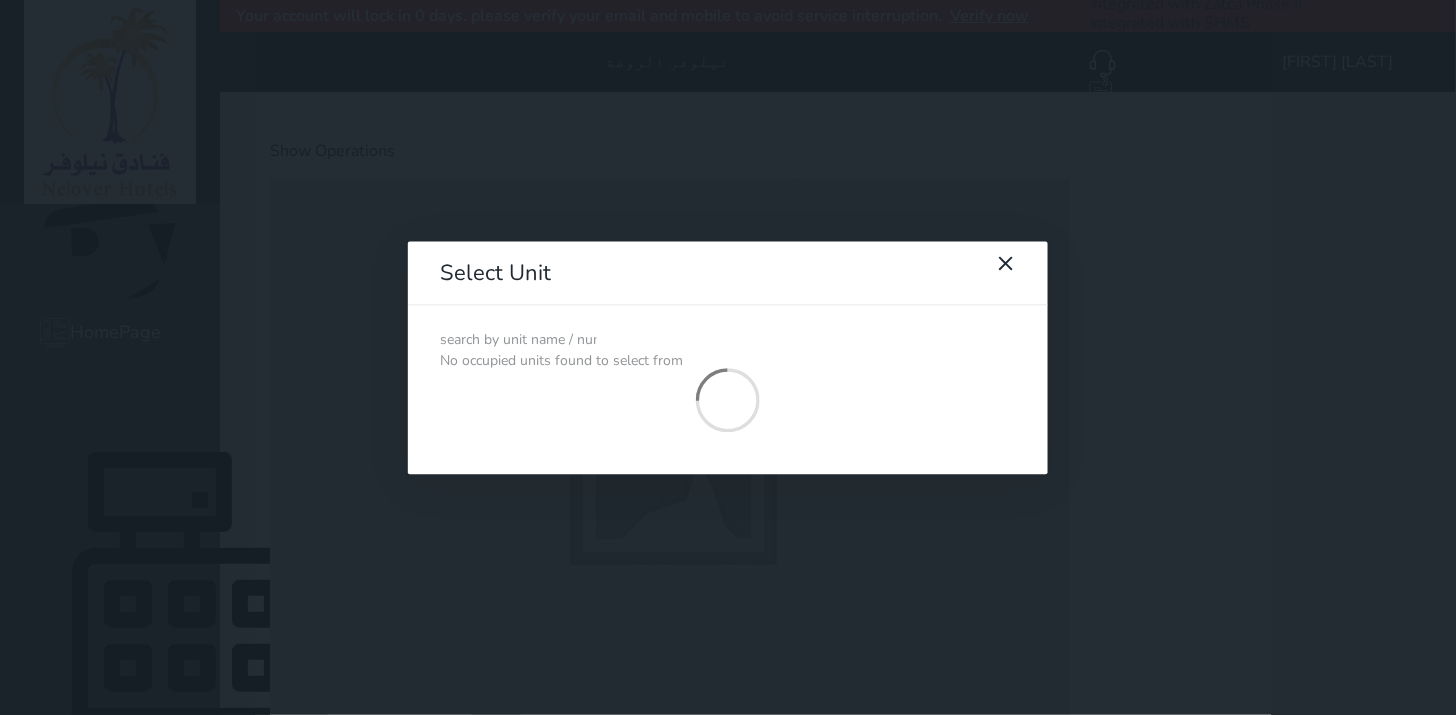 click at bounding box center (518, 340) 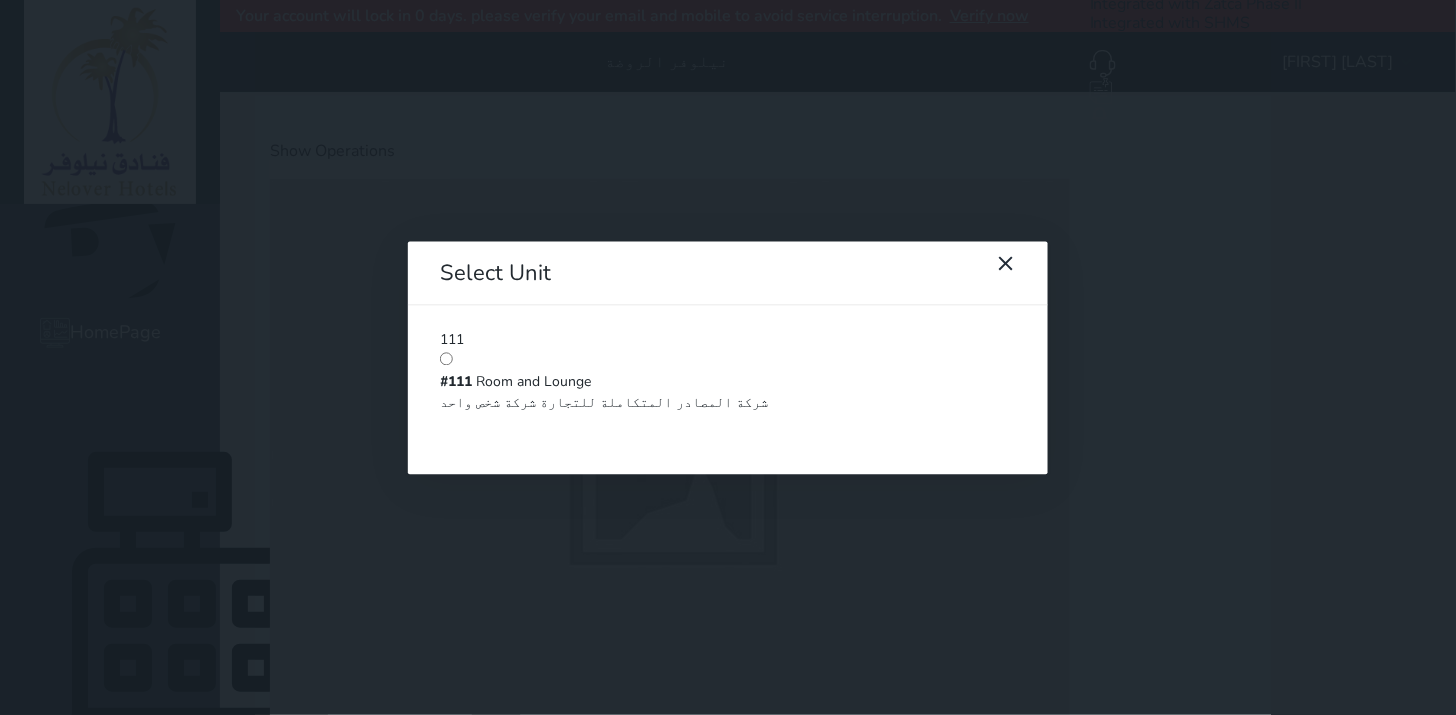 type on "111" 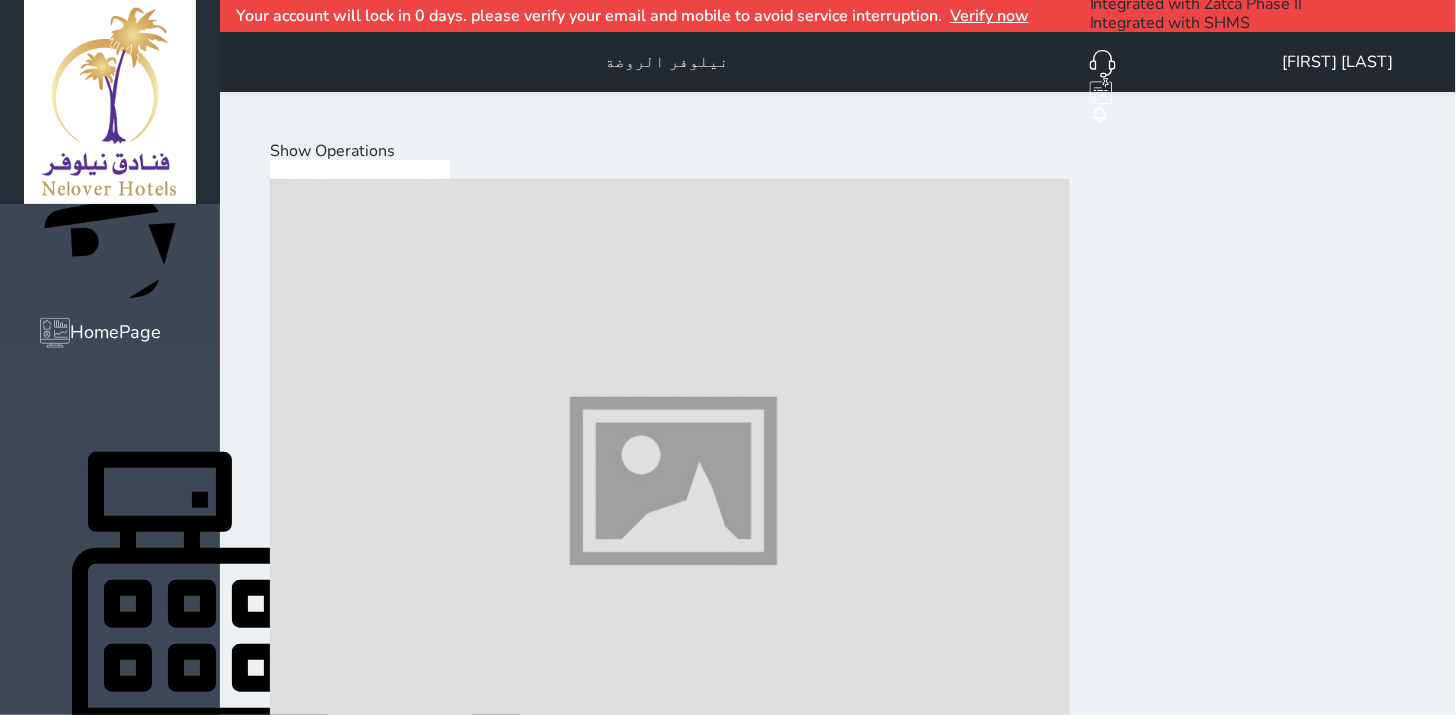 scroll, scrollTop: 1590, scrollLeft: 0, axis: vertical 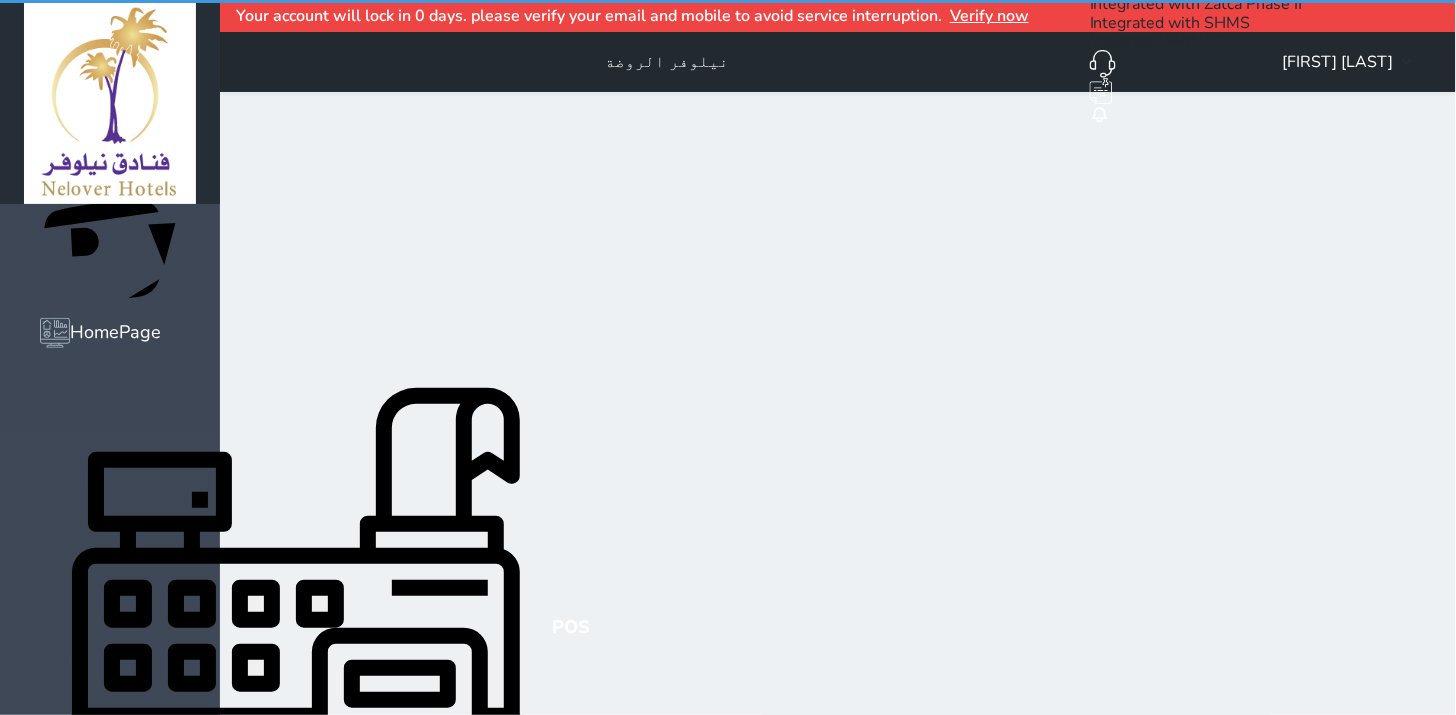 select on "invoice" 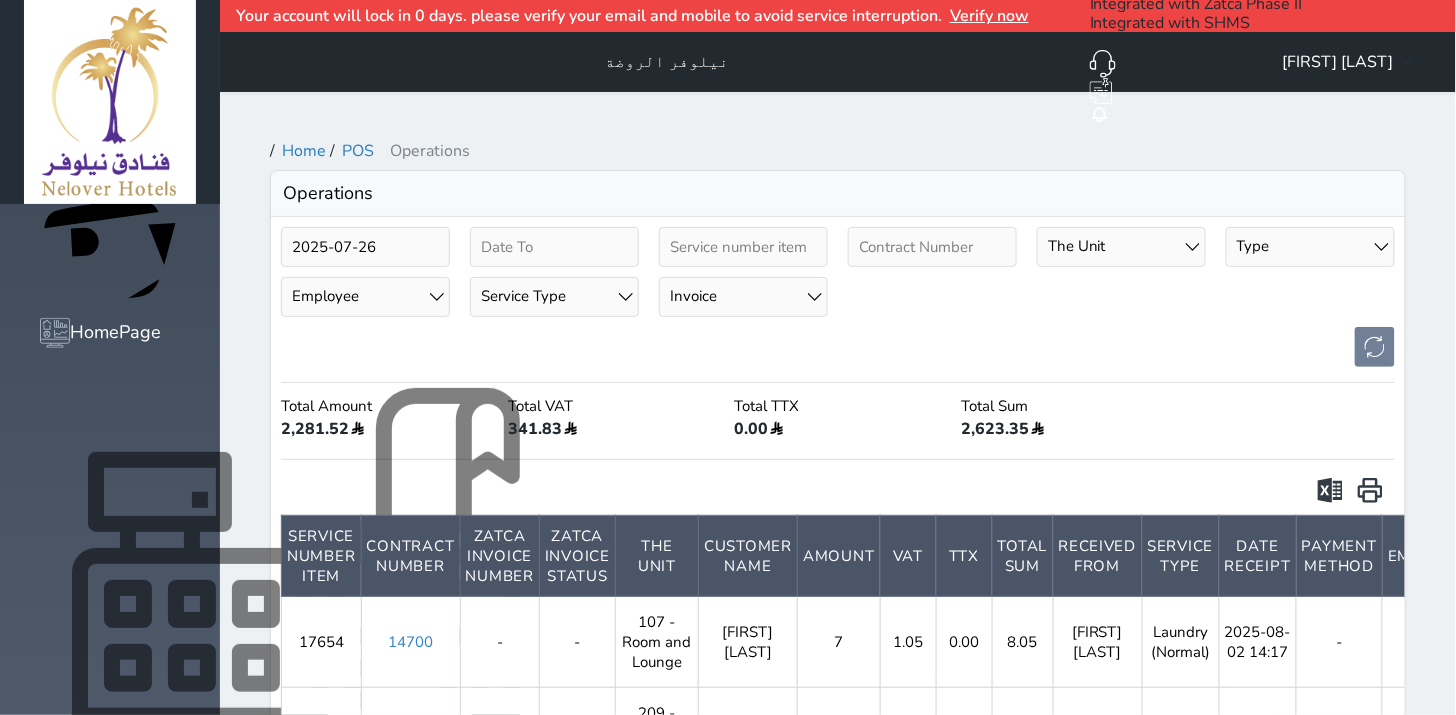 click 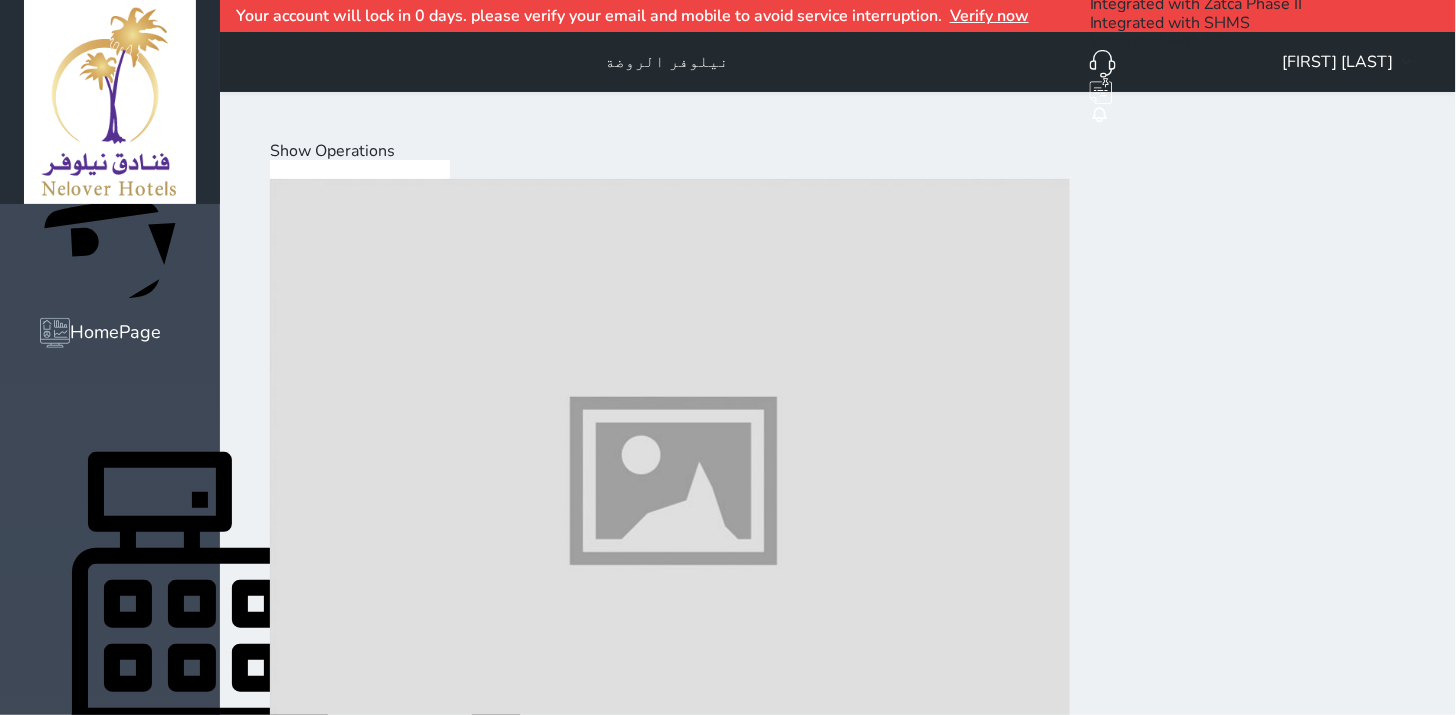 click on "Hot Drinks" at bounding box center (393, 20040) 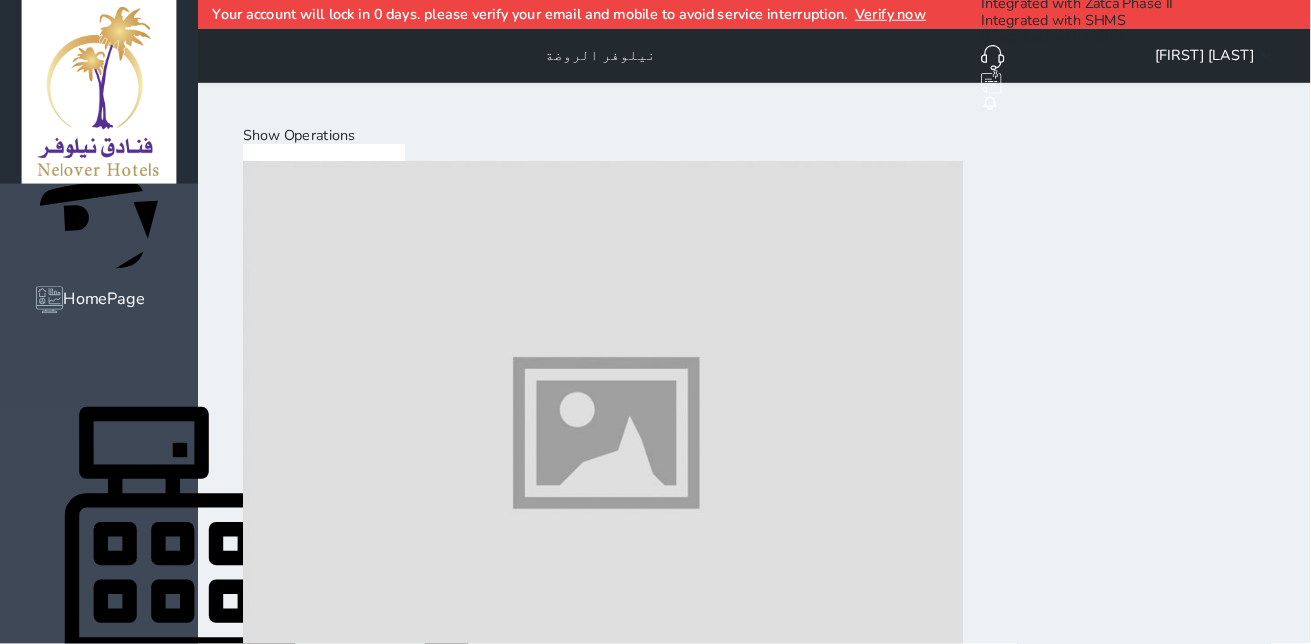 scroll, scrollTop: 888, scrollLeft: 0, axis: vertical 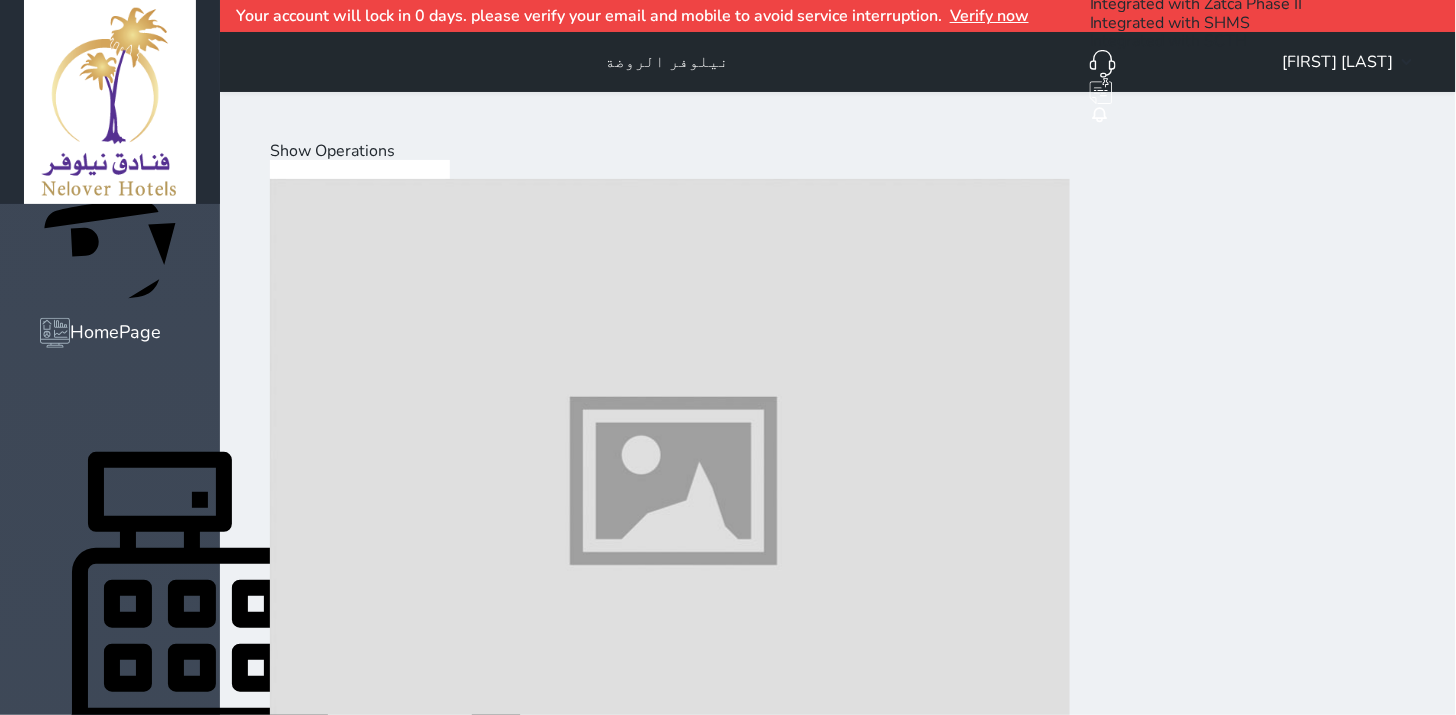 click at bounding box center [670, 12887] 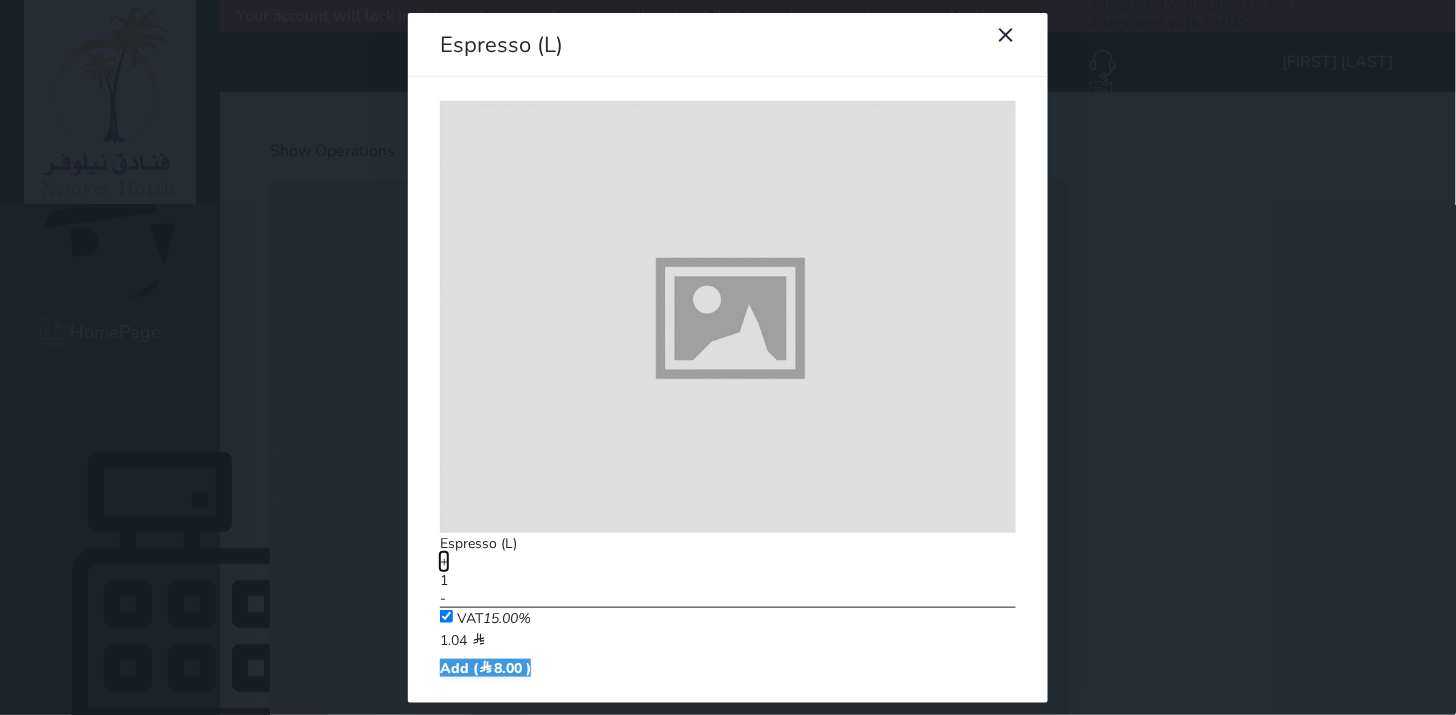 drag, startPoint x: 668, startPoint y: 282, endPoint x: 683, endPoint y: 407, distance: 125.89678 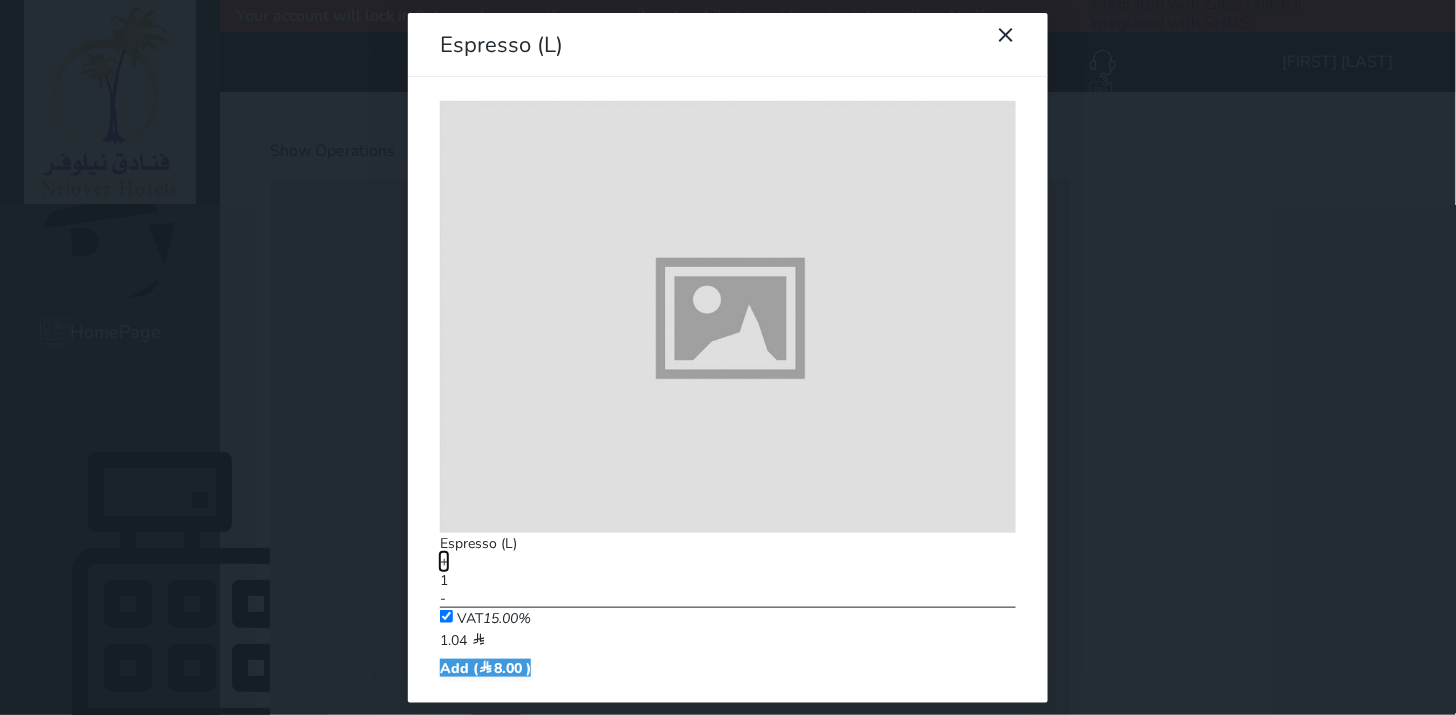 click on "+" at bounding box center [444, 561] 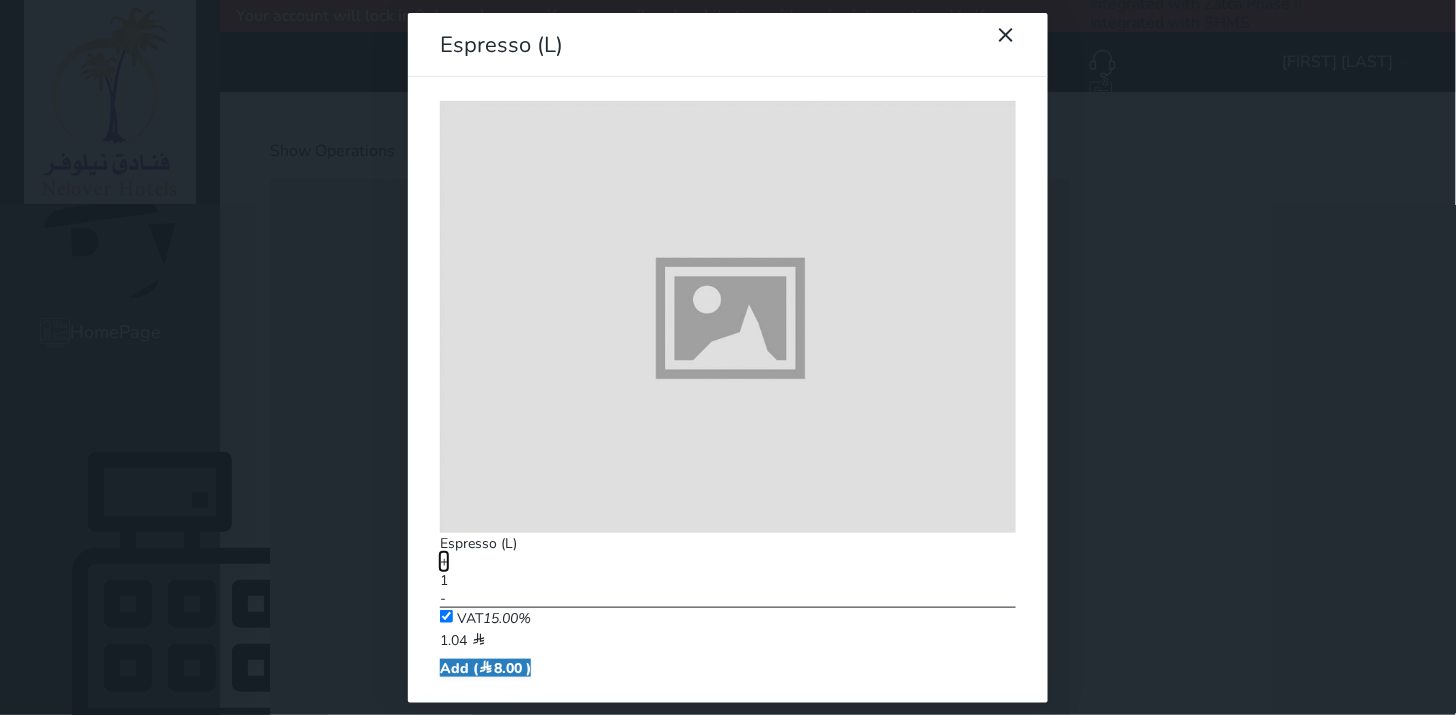type on "2" 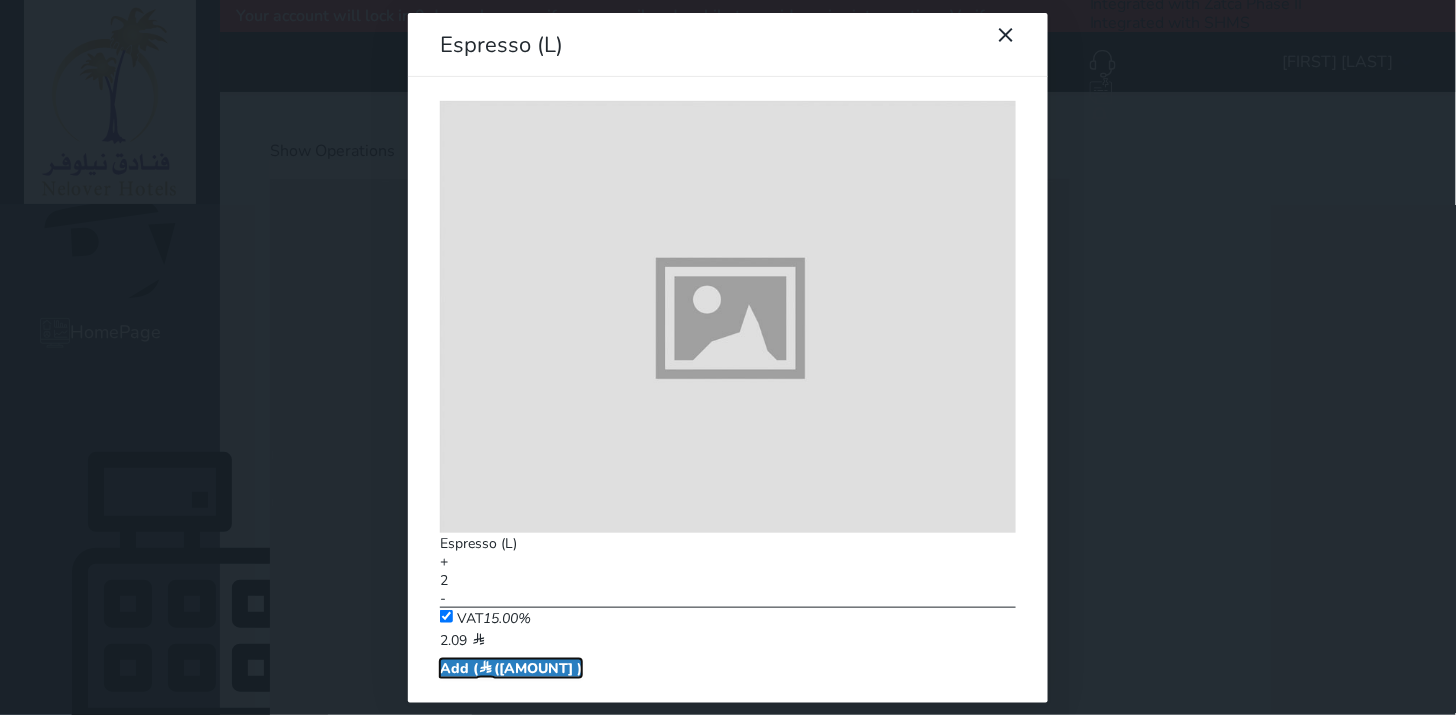 drag, startPoint x: 685, startPoint y: 420, endPoint x: 691, endPoint y: 407, distance: 14.3178215 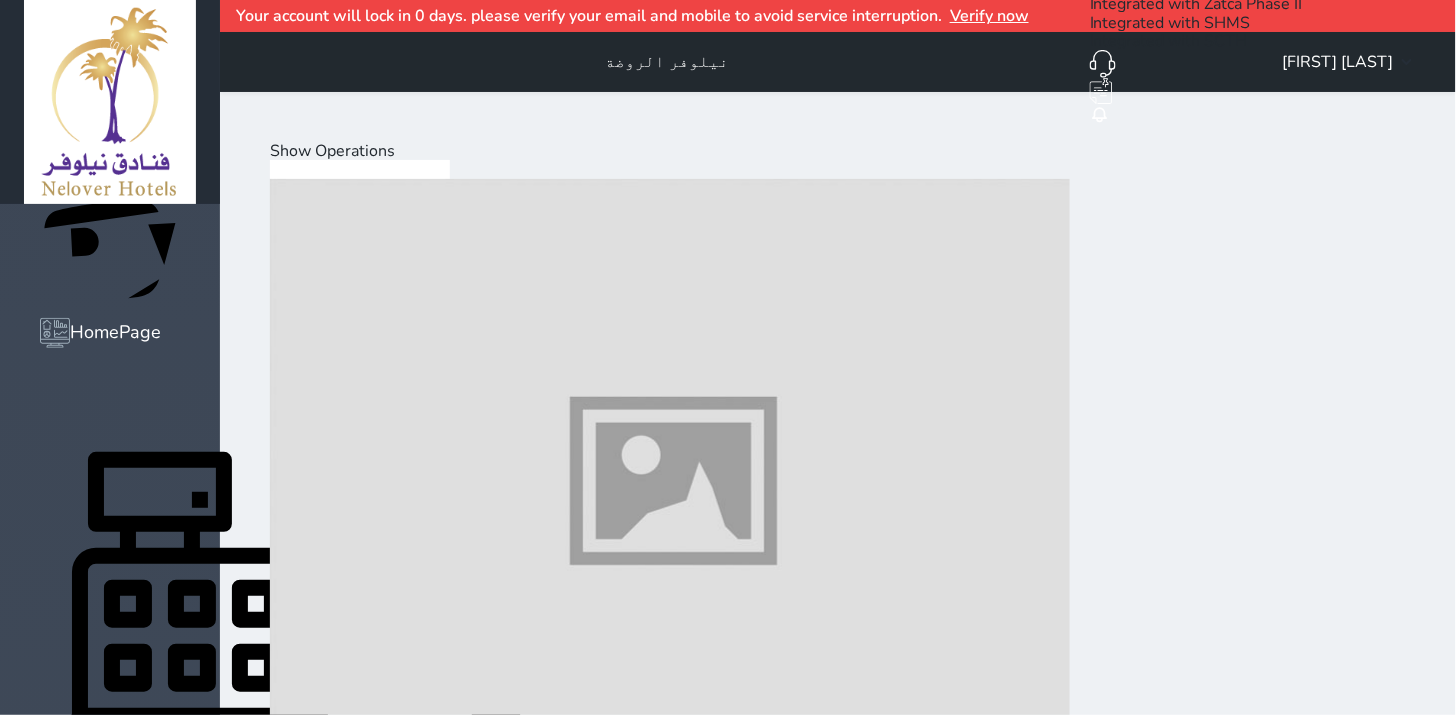 click on "Pay (16.01  )" at bounding box center [344, 24091] 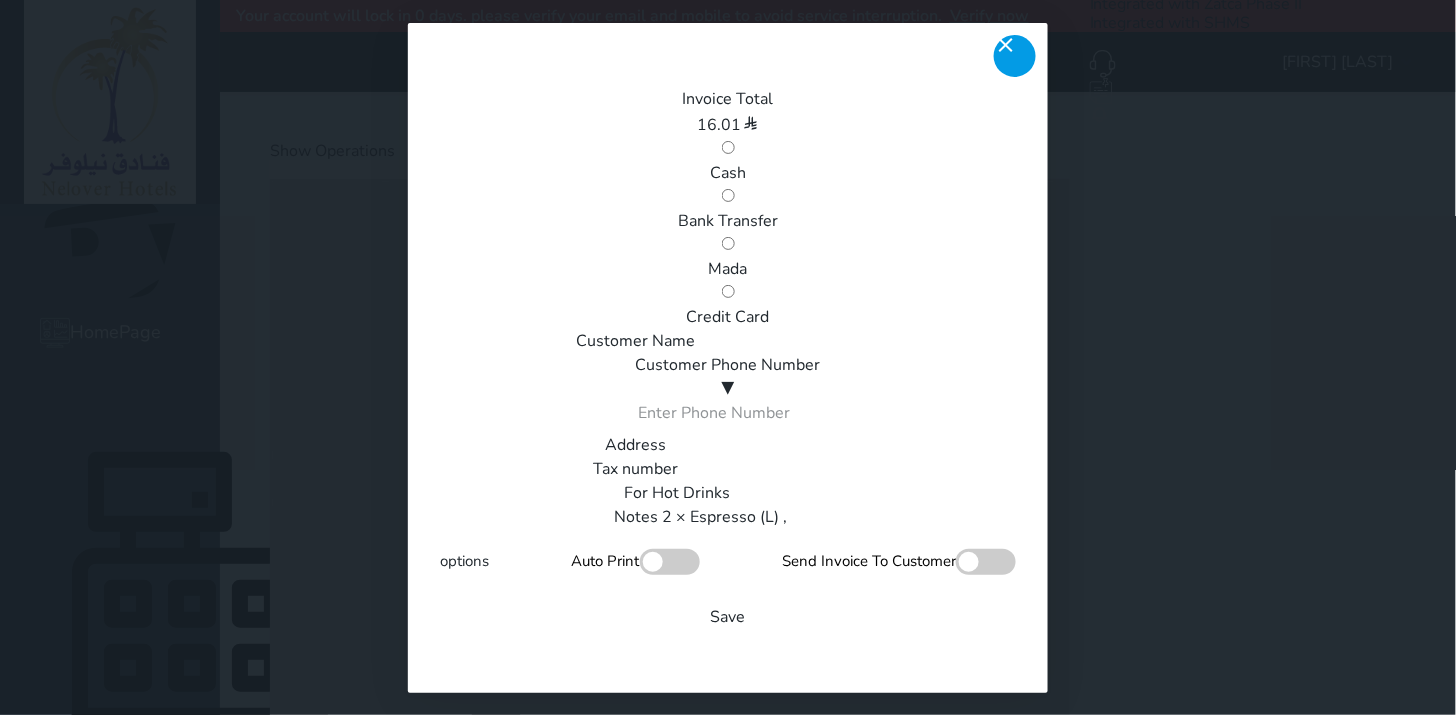 click 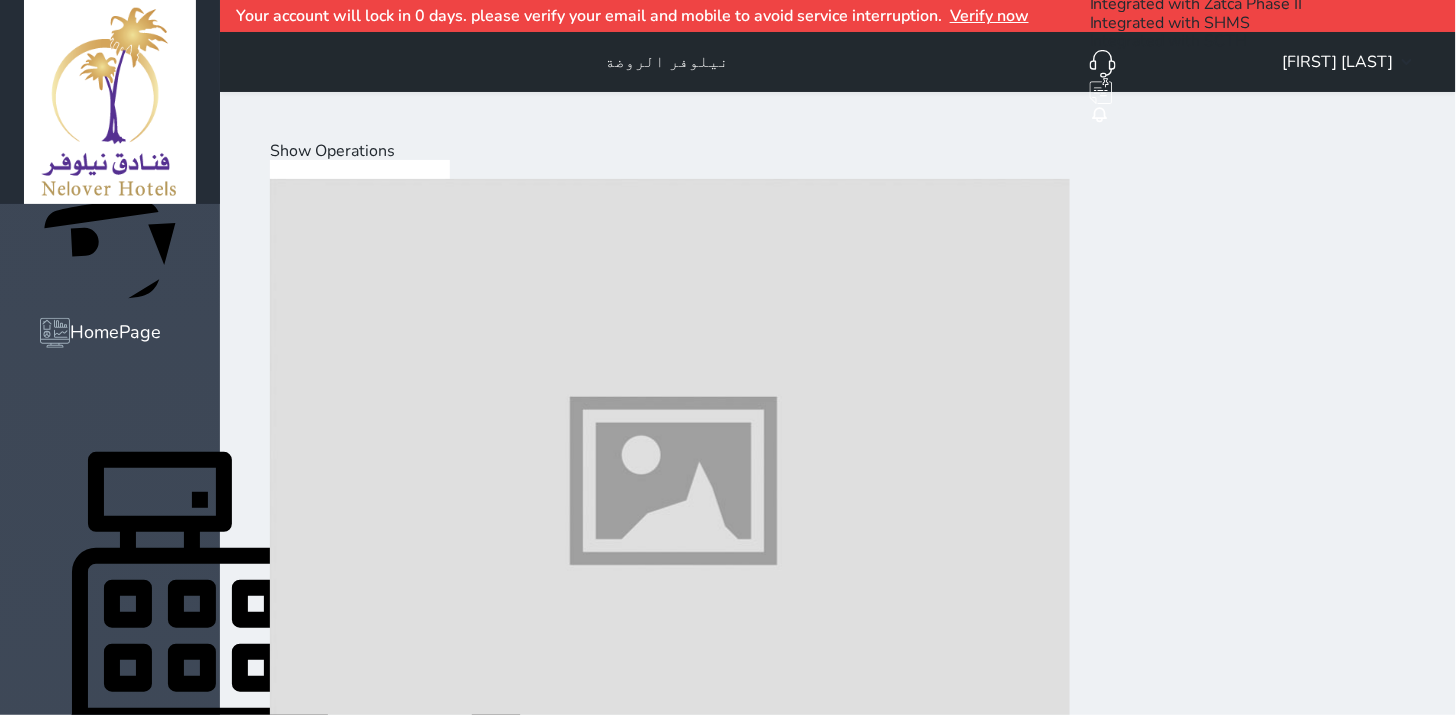 click on "Select Customer" at bounding box center (838, 23818) 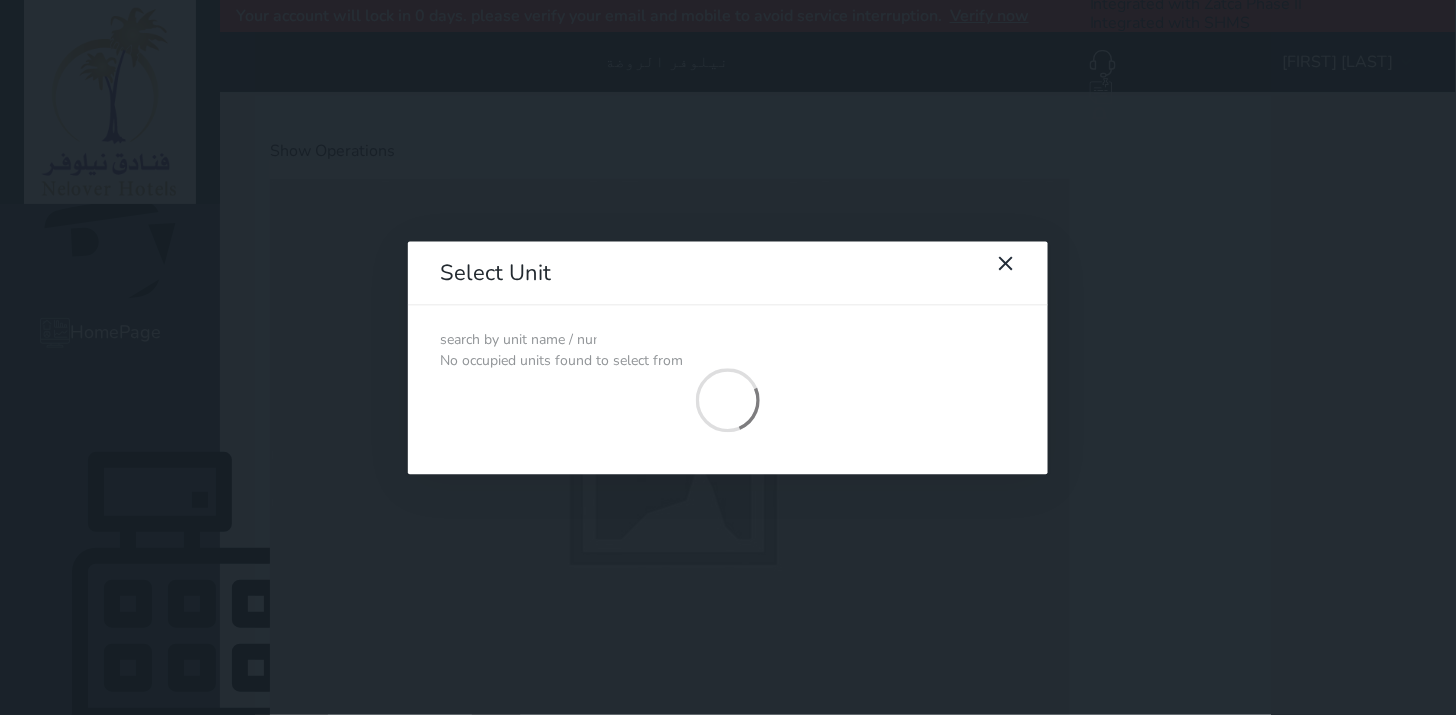 click at bounding box center [518, 340] 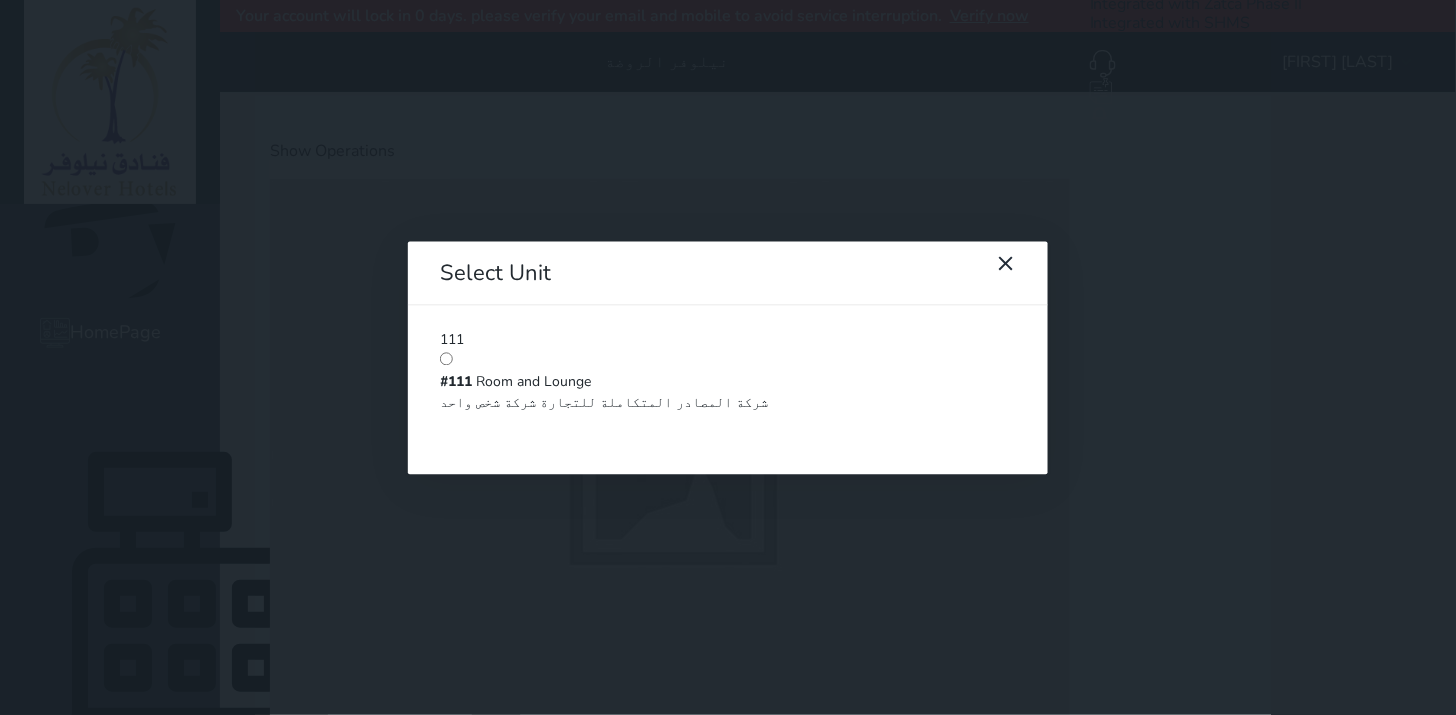 type on "111" 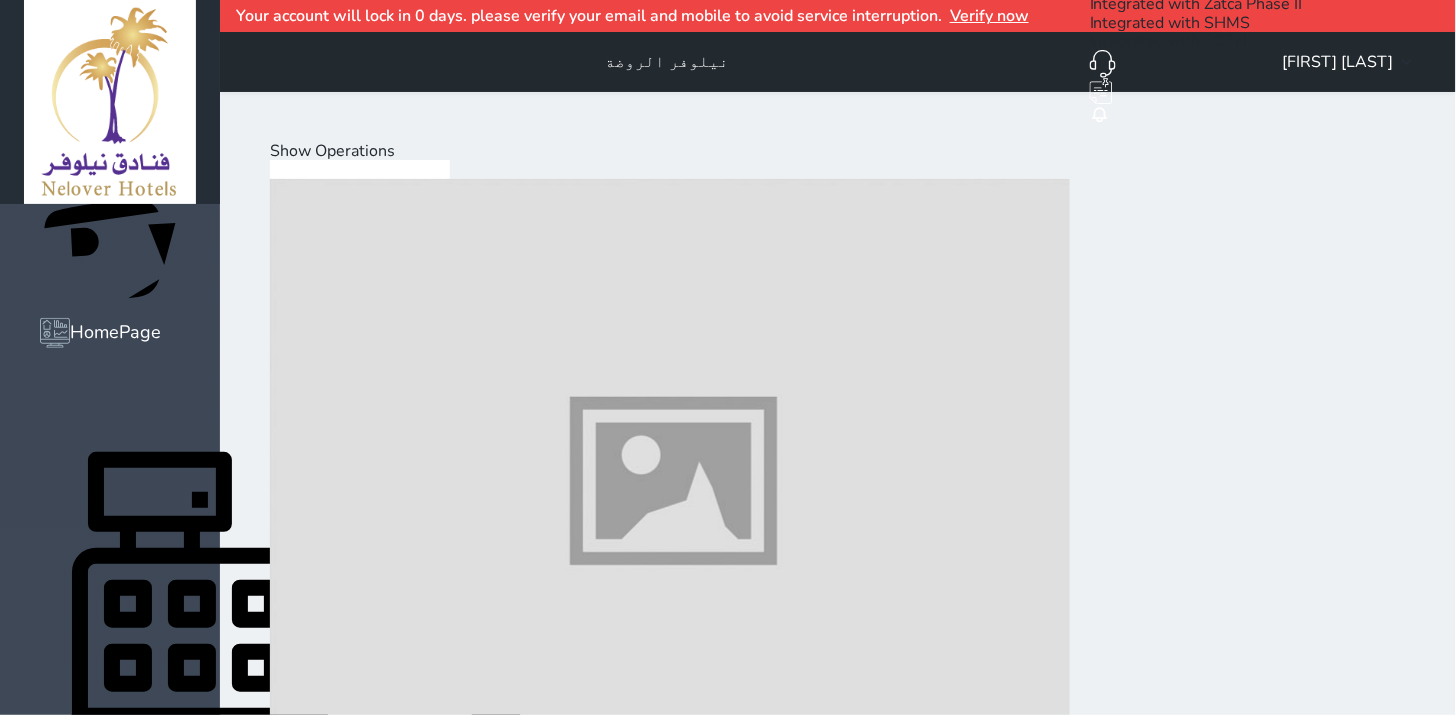 click on "Load on reservation ([AMOUNT] )" at bounding box center (405, 24091) 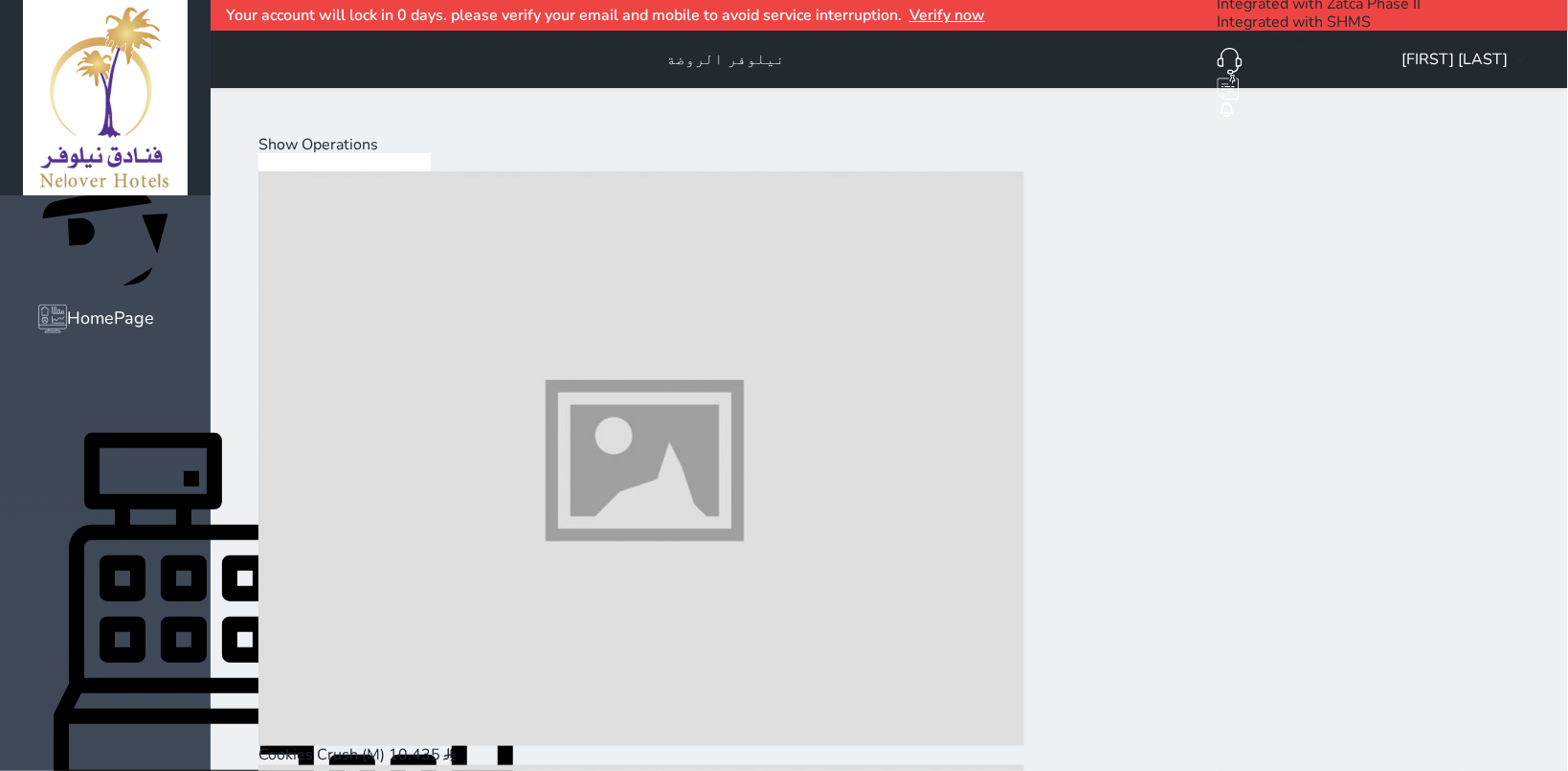 scroll, scrollTop: 931, scrollLeft: 0, axis: vertical 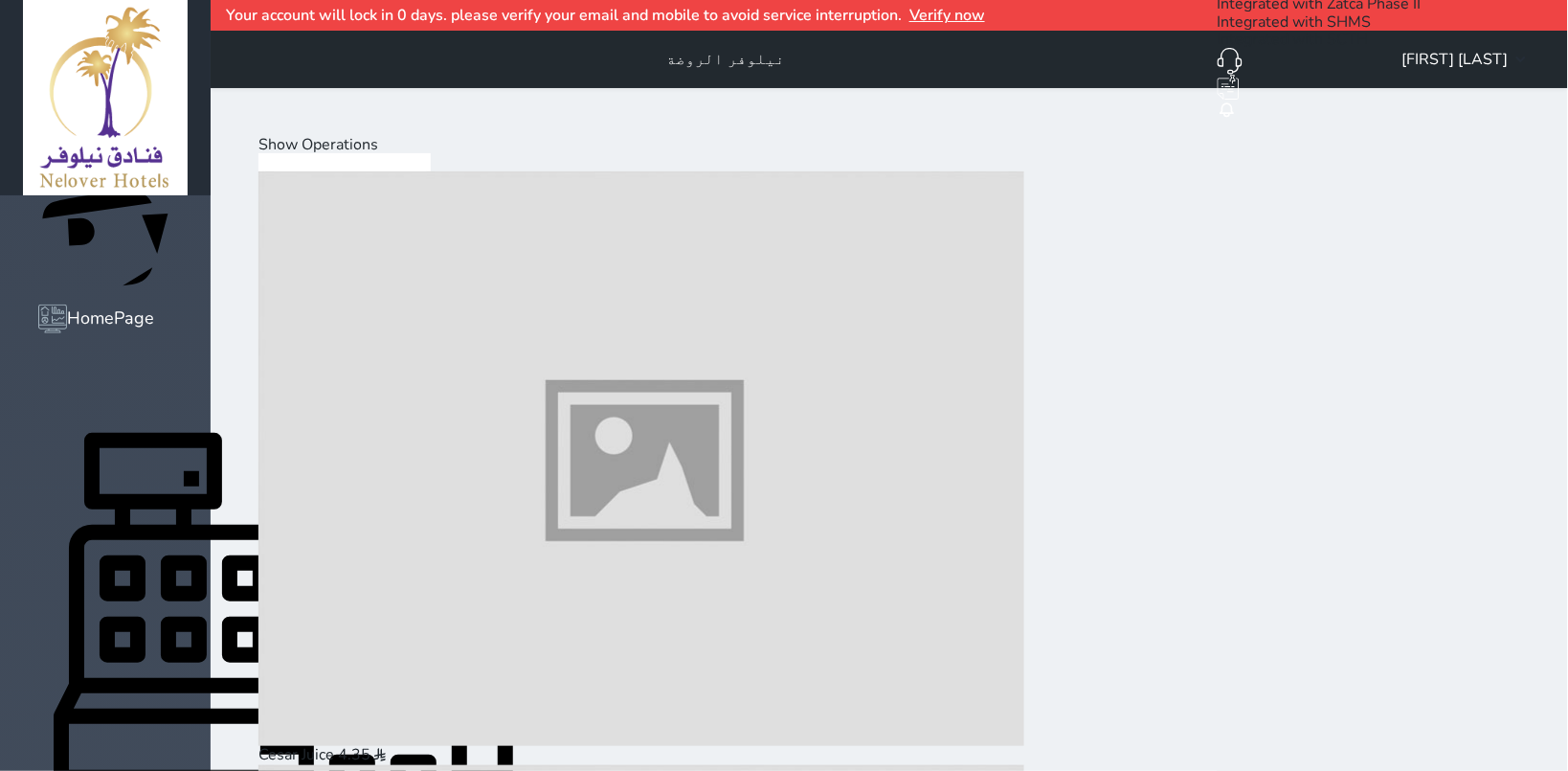 click at bounding box center [641, 7588] 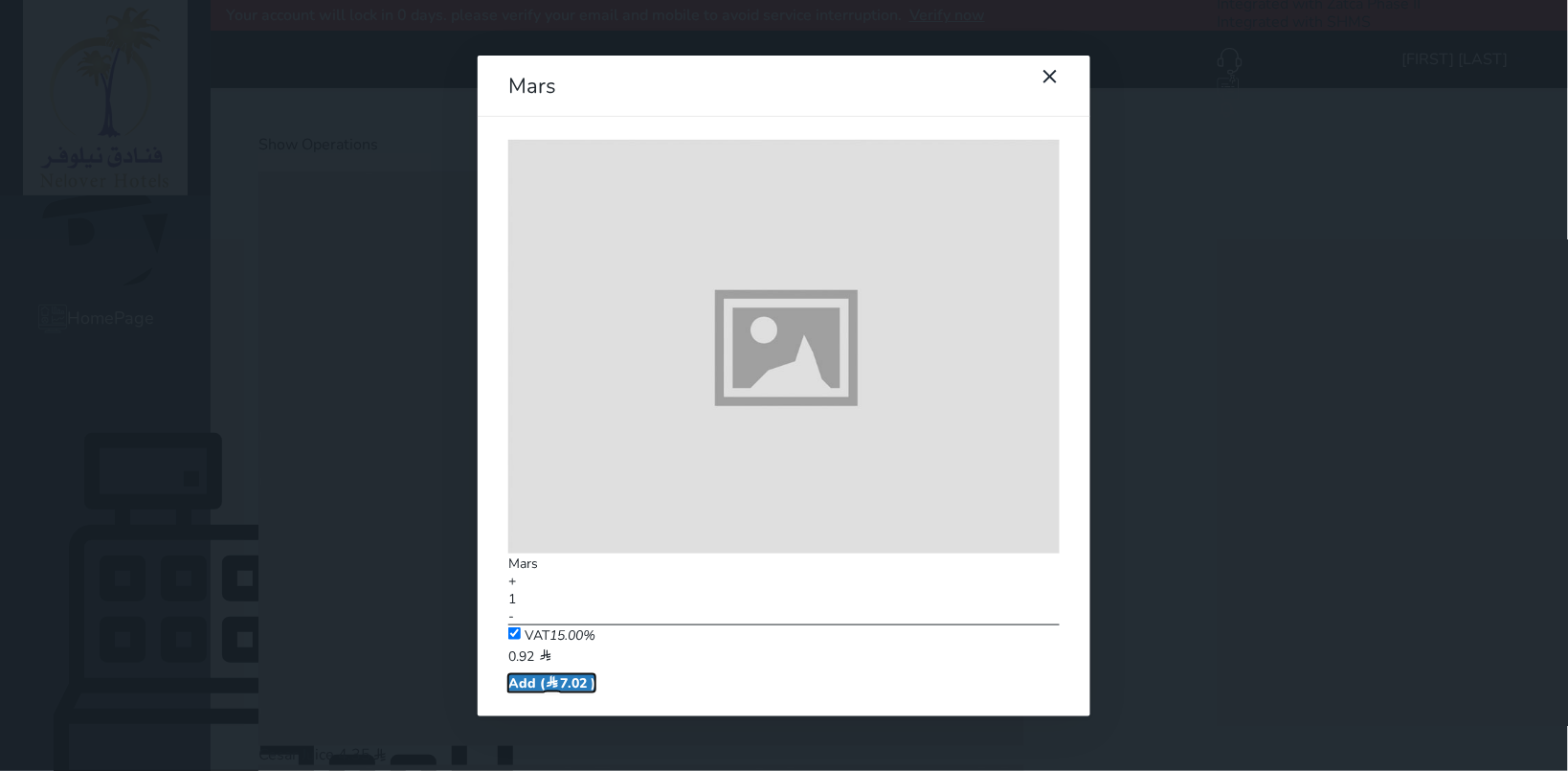 click on "Add  (    7.02 )" at bounding box center (551, 683) 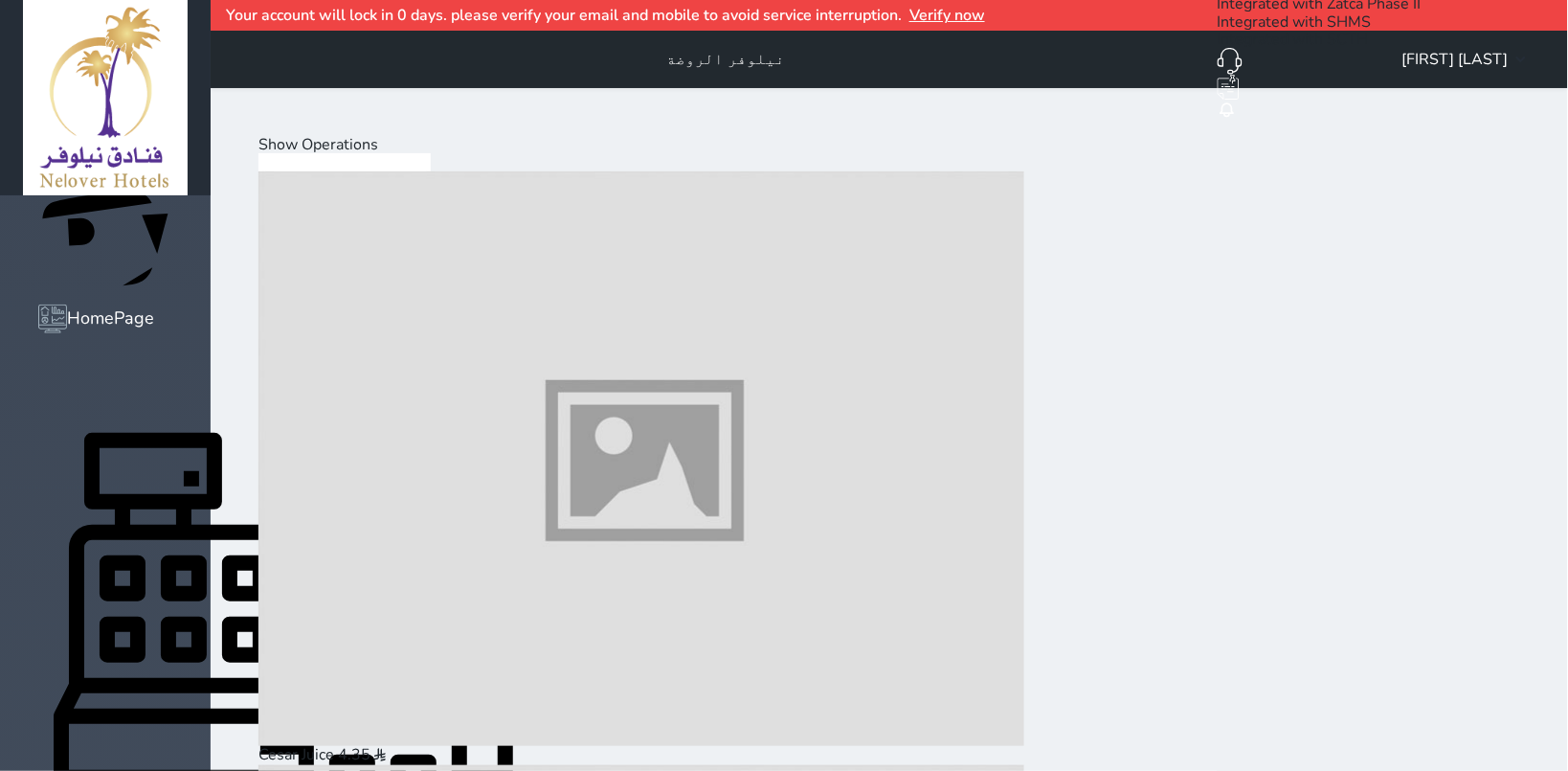drag, startPoint x: 255, startPoint y: 418, endPoint x: 282, endPoint y: 418, distance: 27 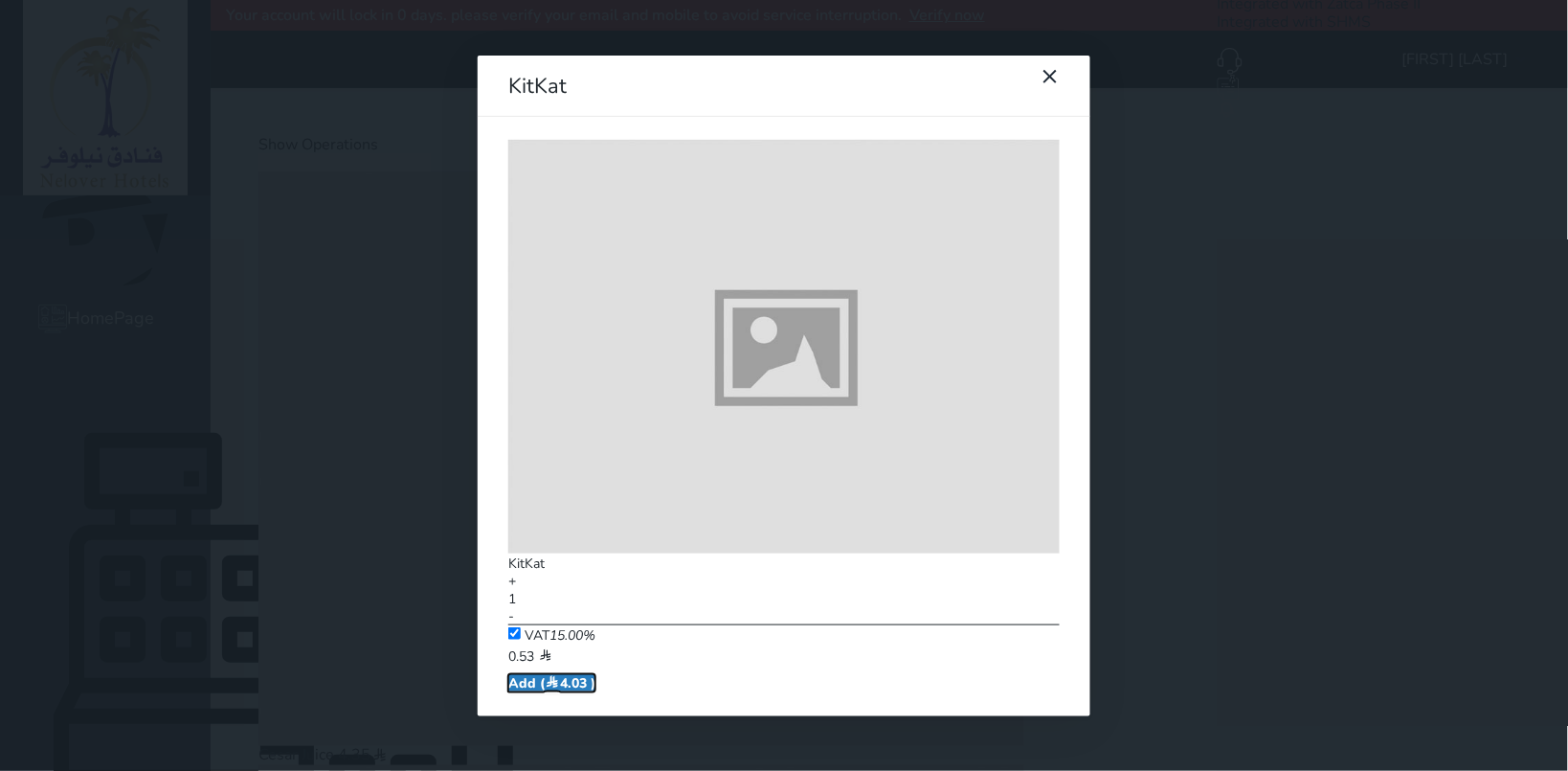 click on "Add  (    4.03 )" at bounding box center [551, 683] 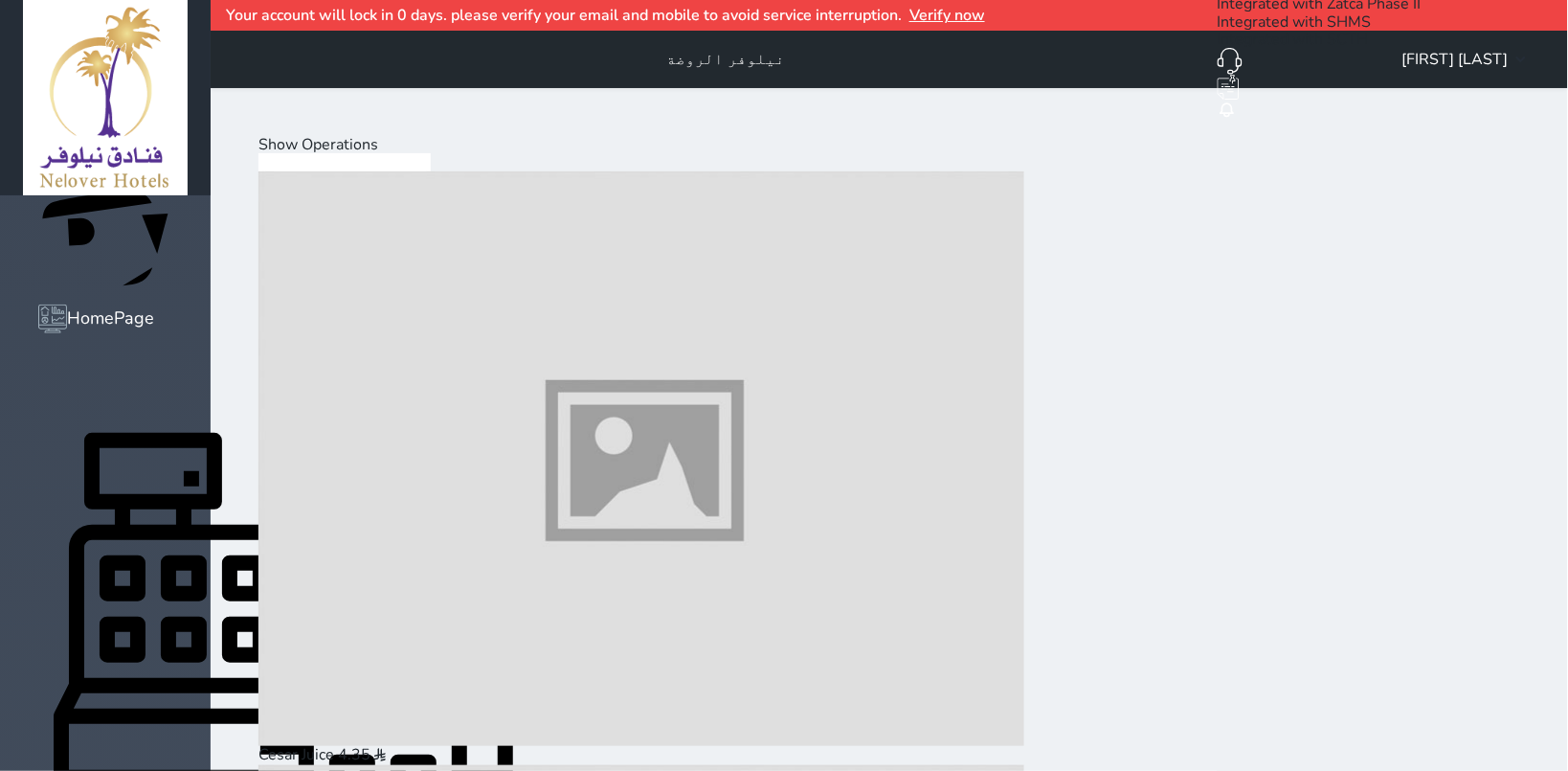 click at bounding box center [641, 8183] 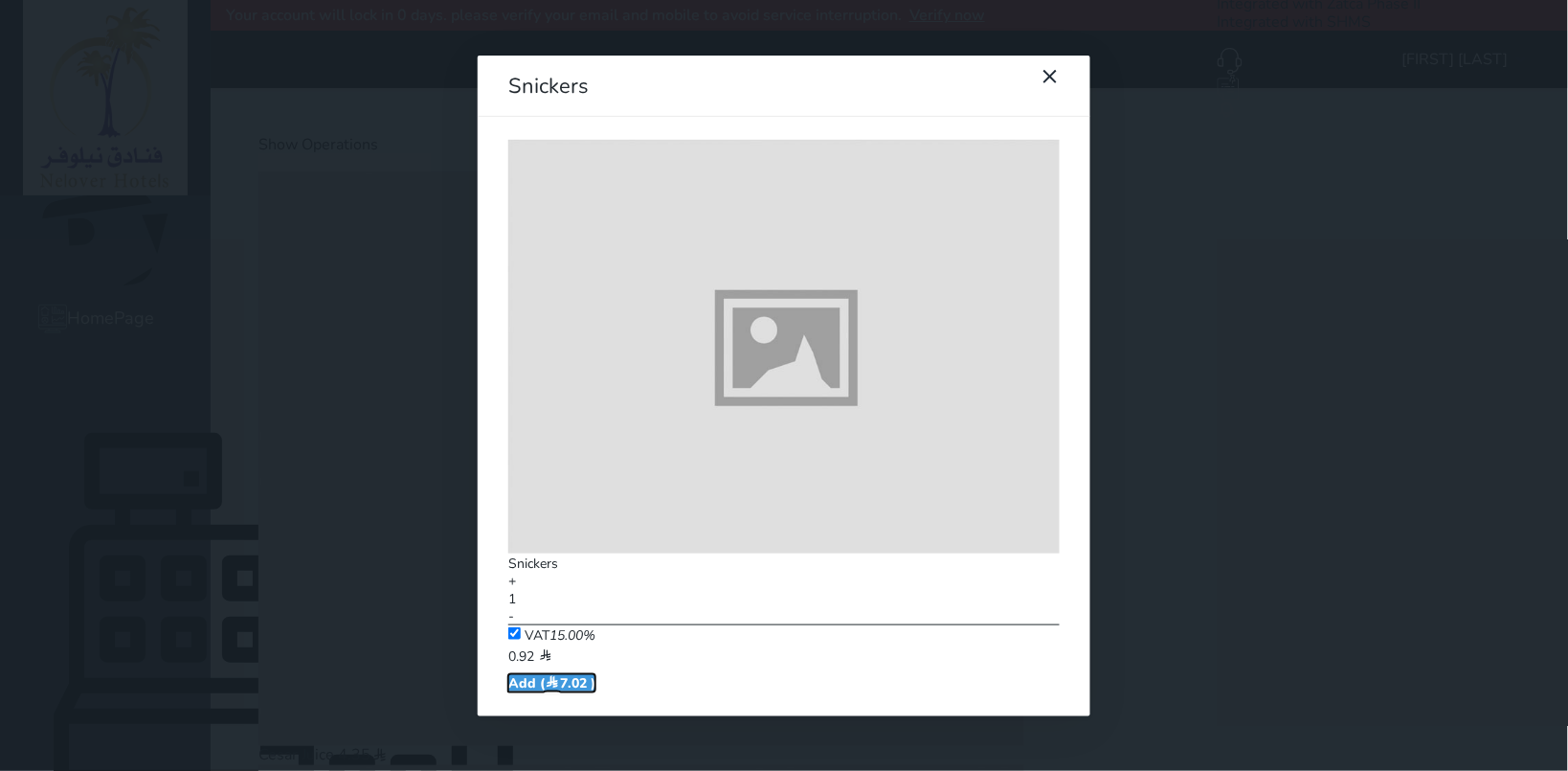 drag, startPoint x: 844, startPoint y: 402, endPoint x: 839, endPoint y: 426, distance: 24.5153 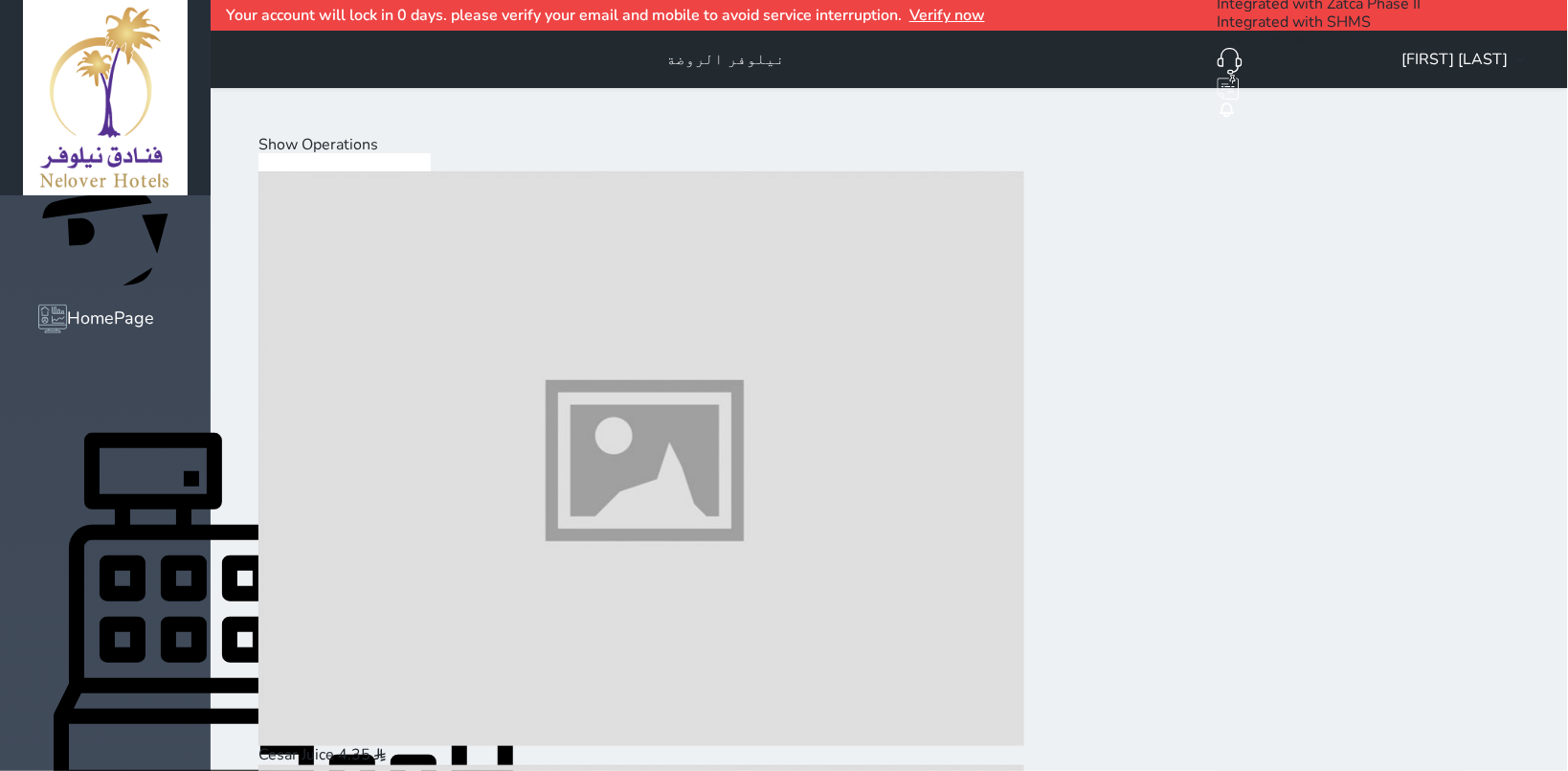 click on "Select Customer" at bounding box center [317, 10928] 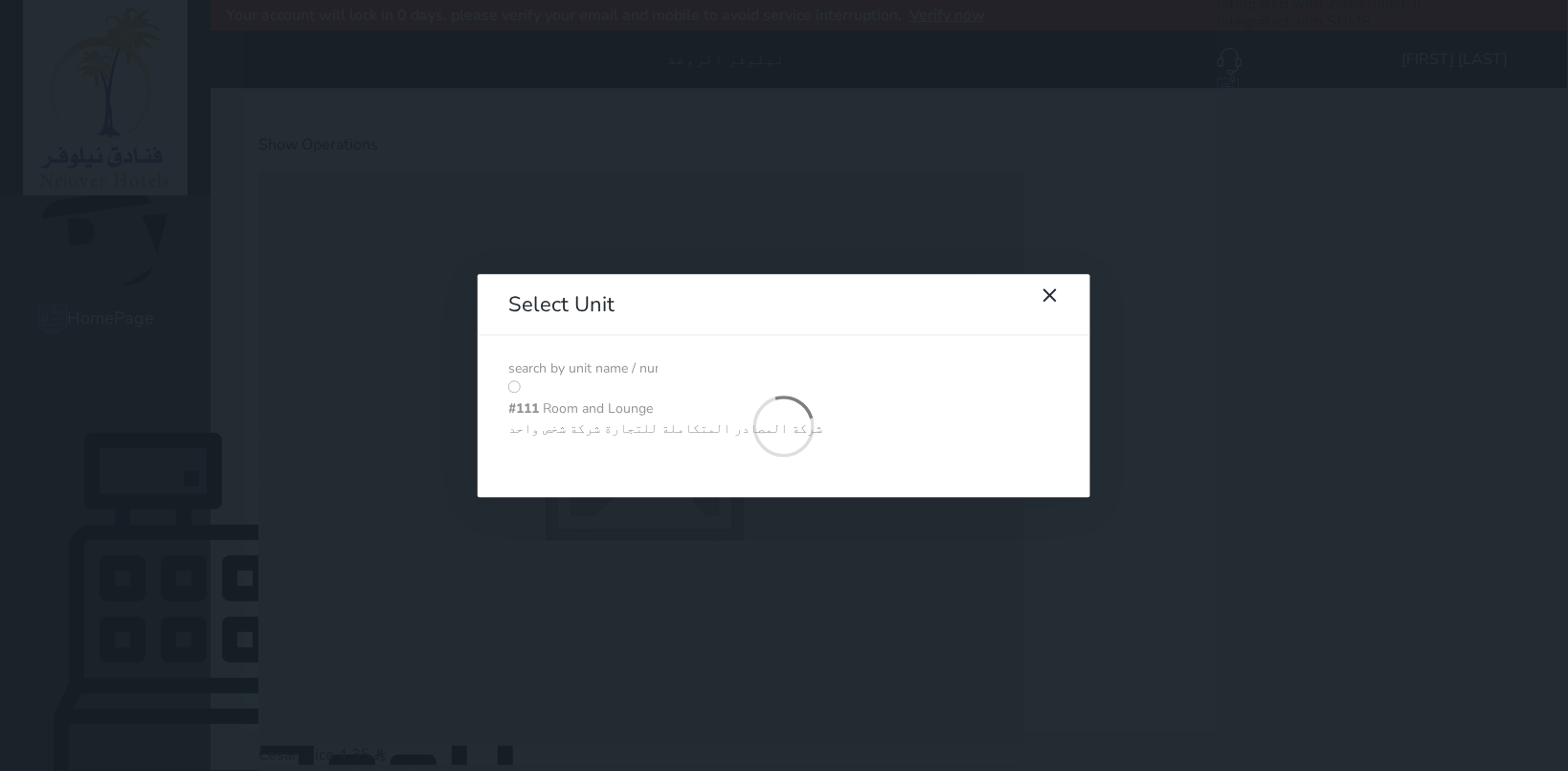 click at bounding box center [583, 369] 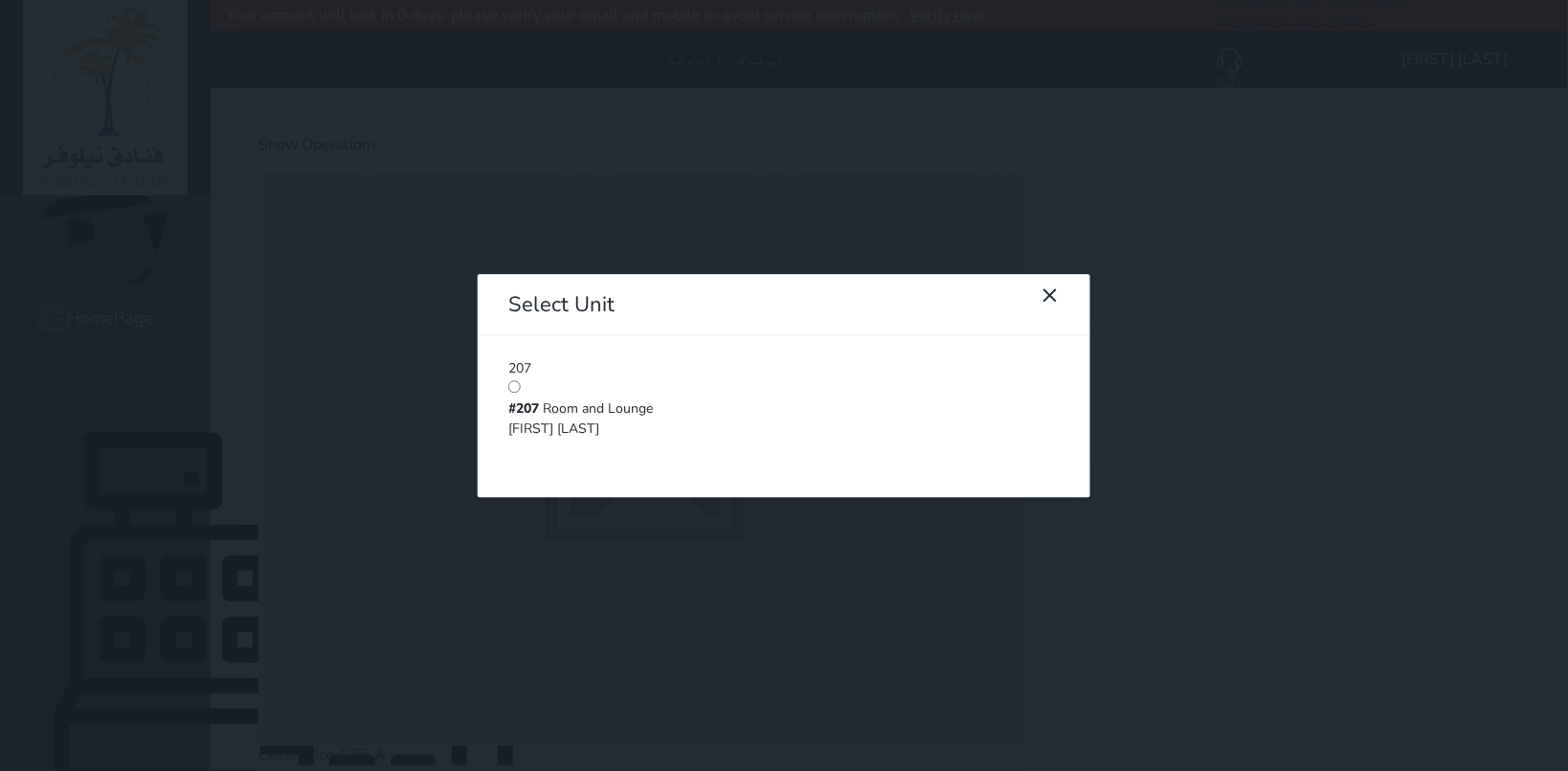 type on "207" 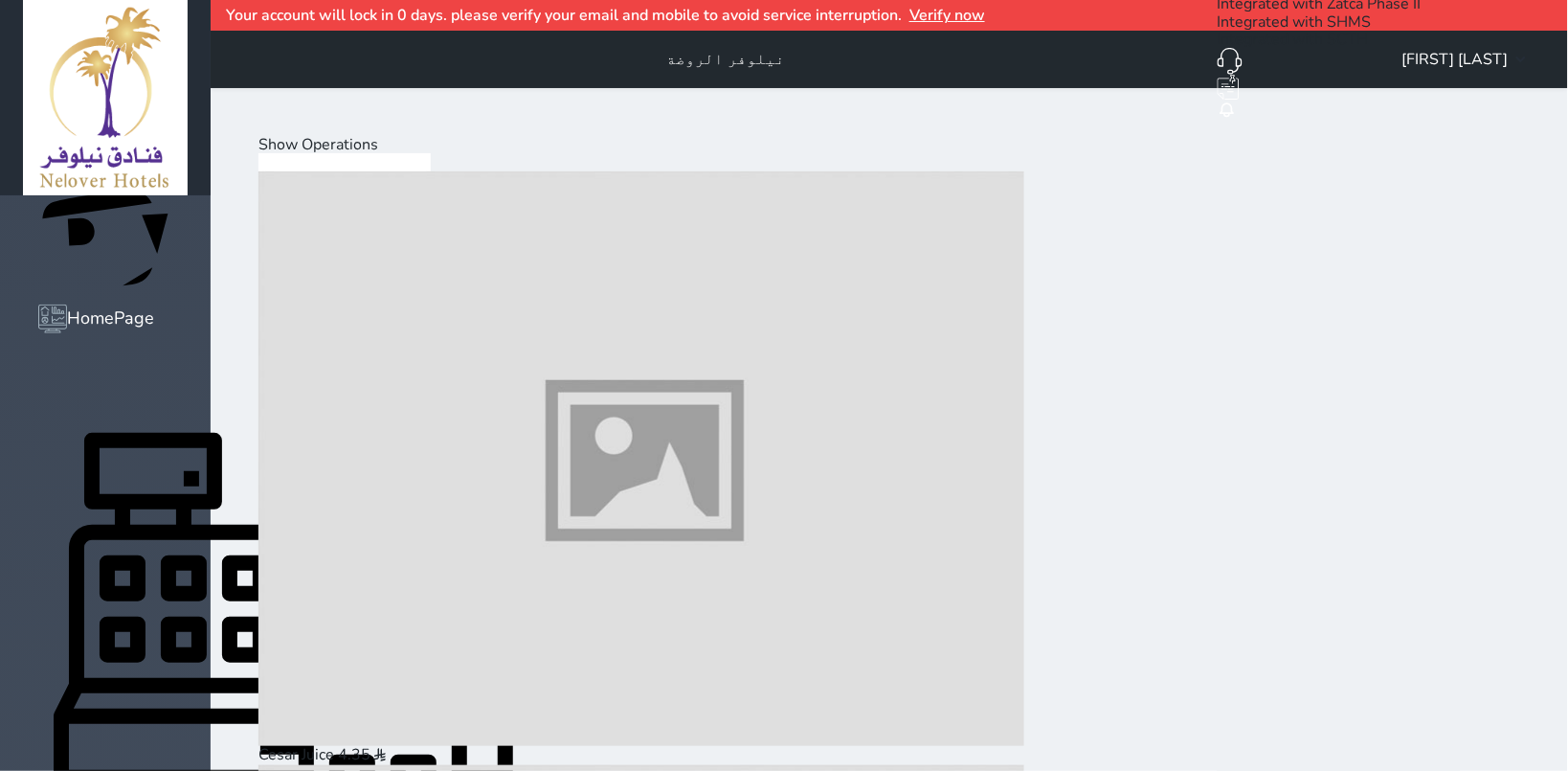 click on "Load on reservation (18.07  )" at bounding box center (388, 11327) 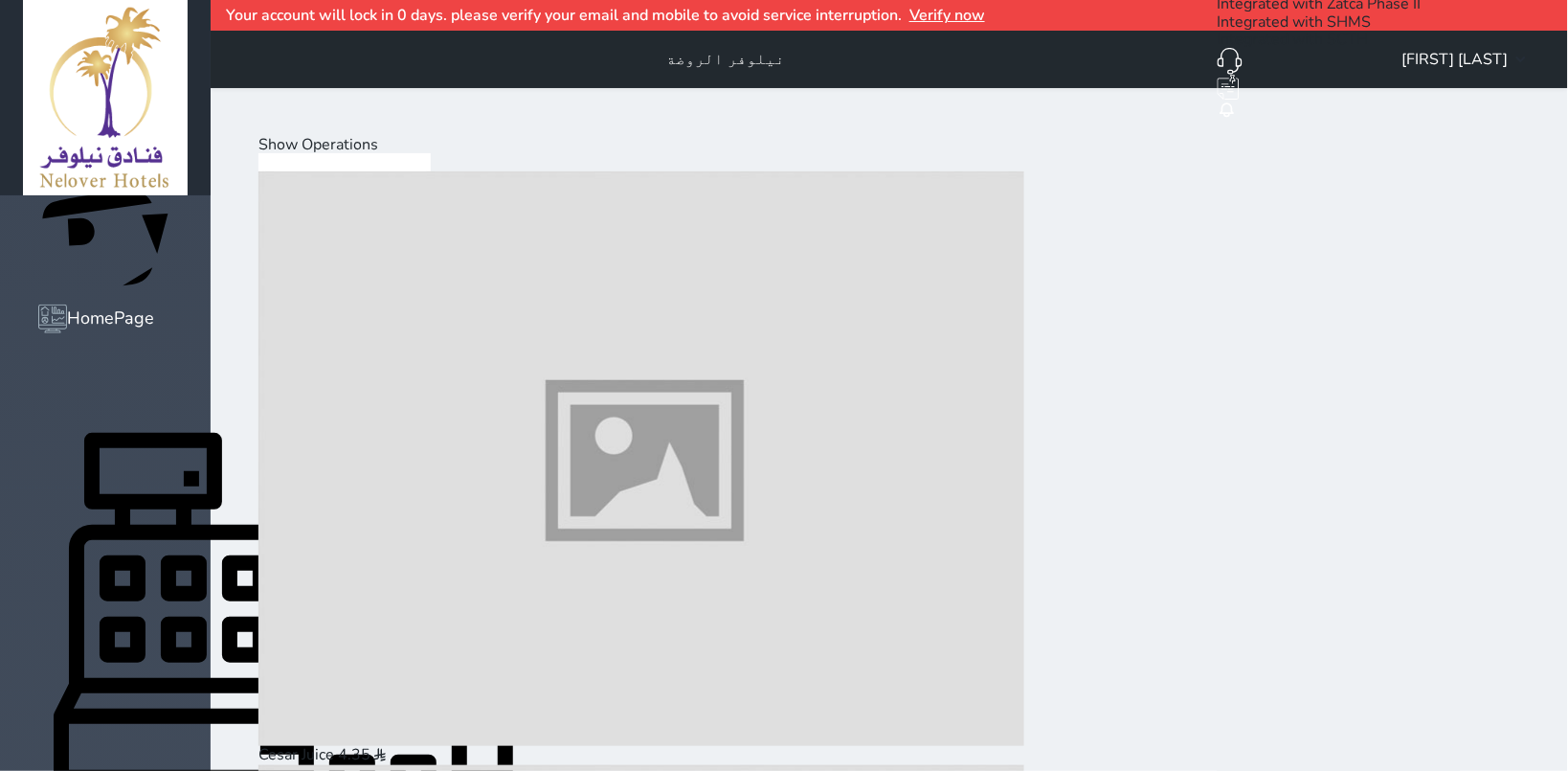 click on "Show Operations" at bounding box center (318, 145) 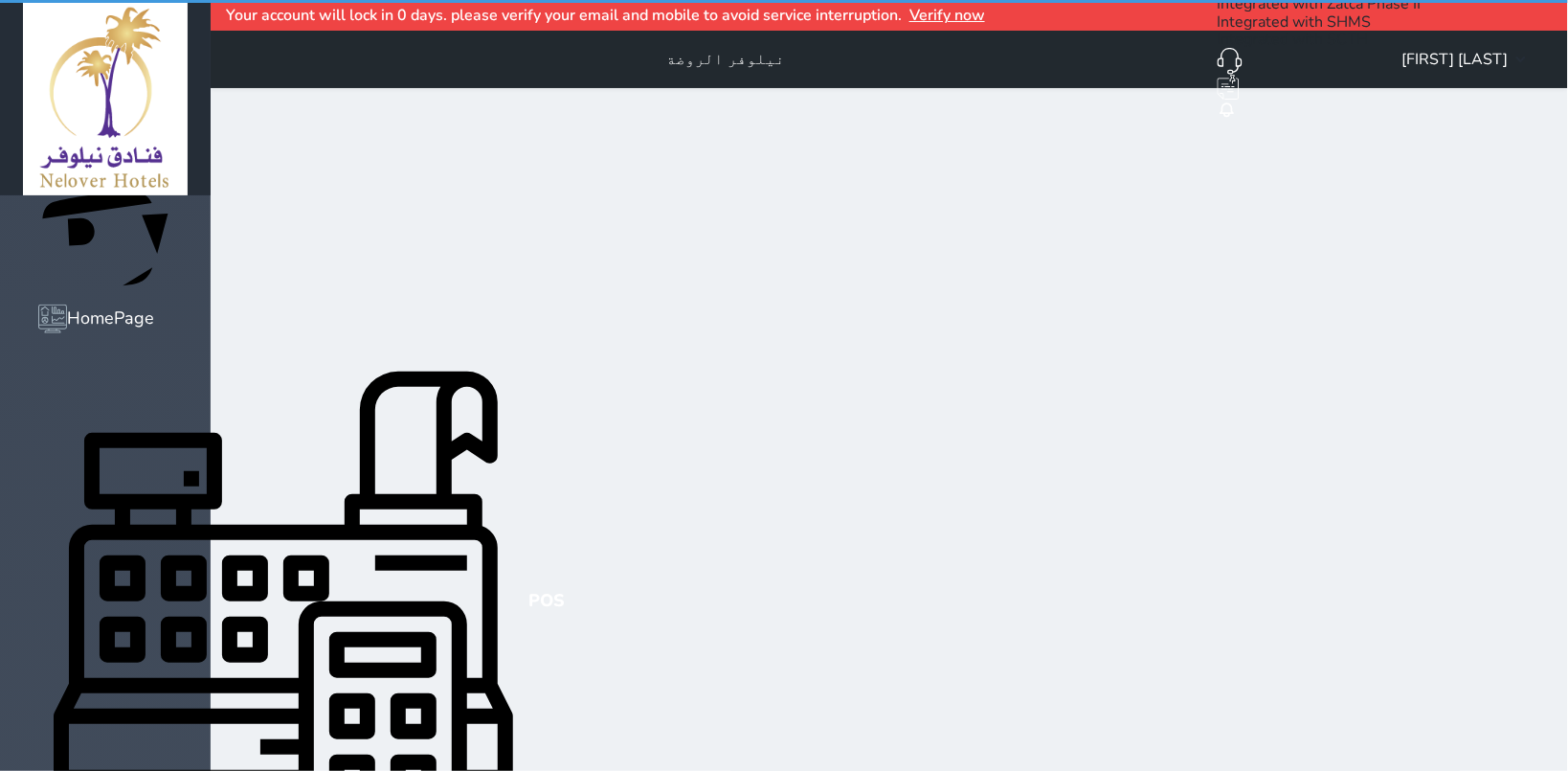 select on "invoice" 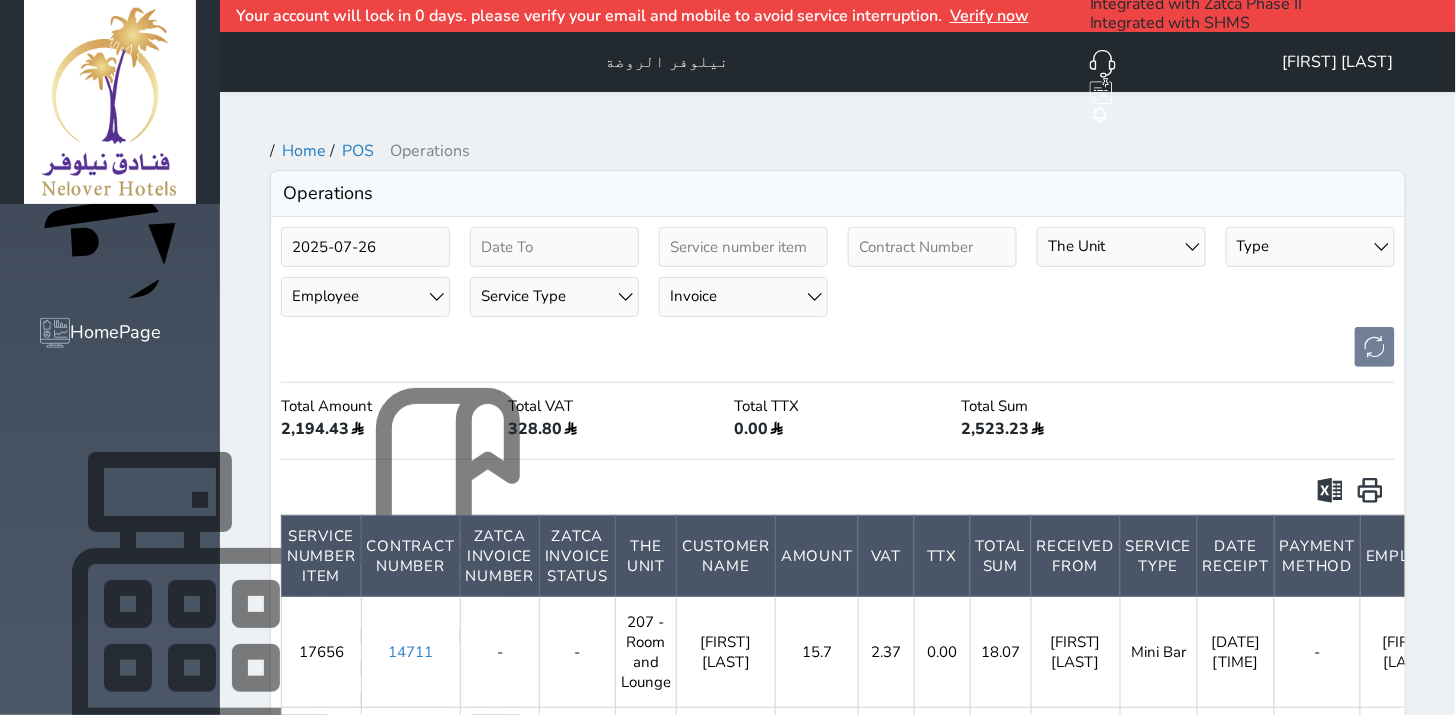 click 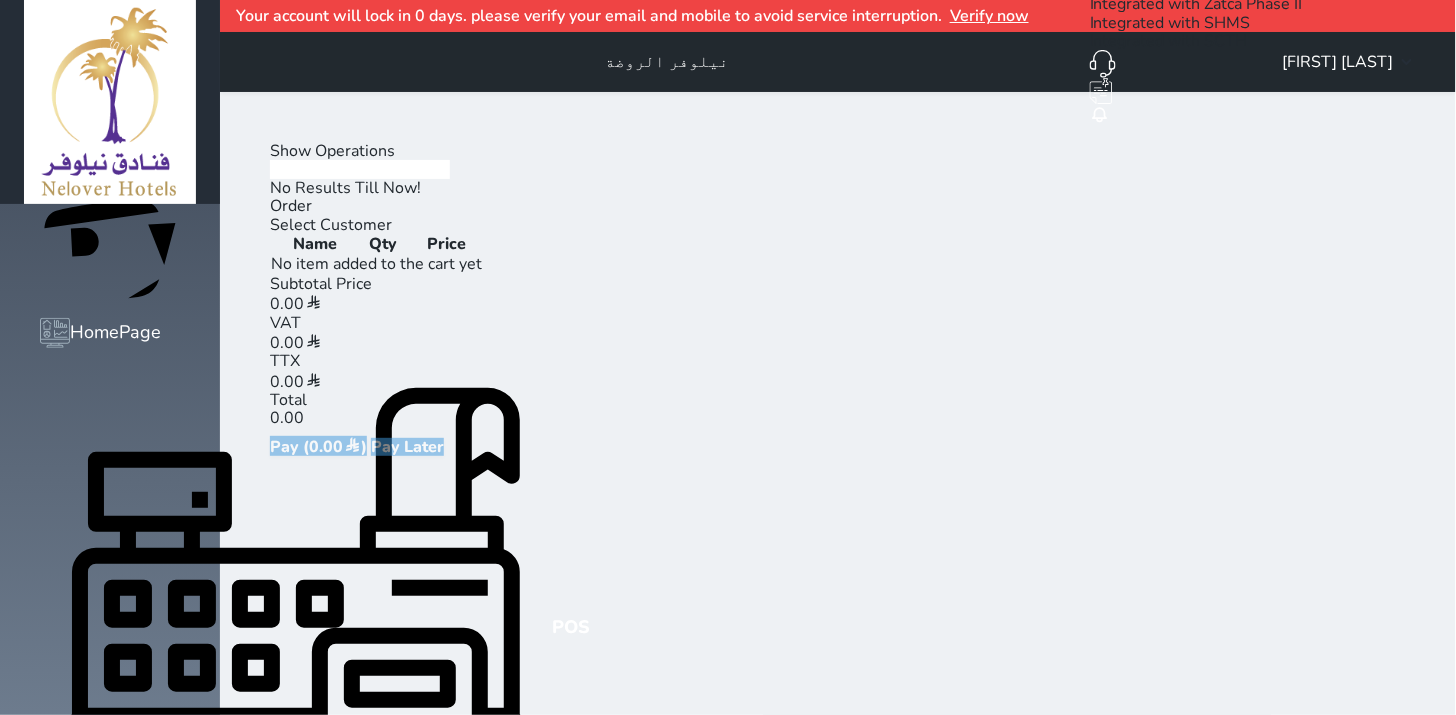 click on "Show Operations" at bounding box center [332, 151] 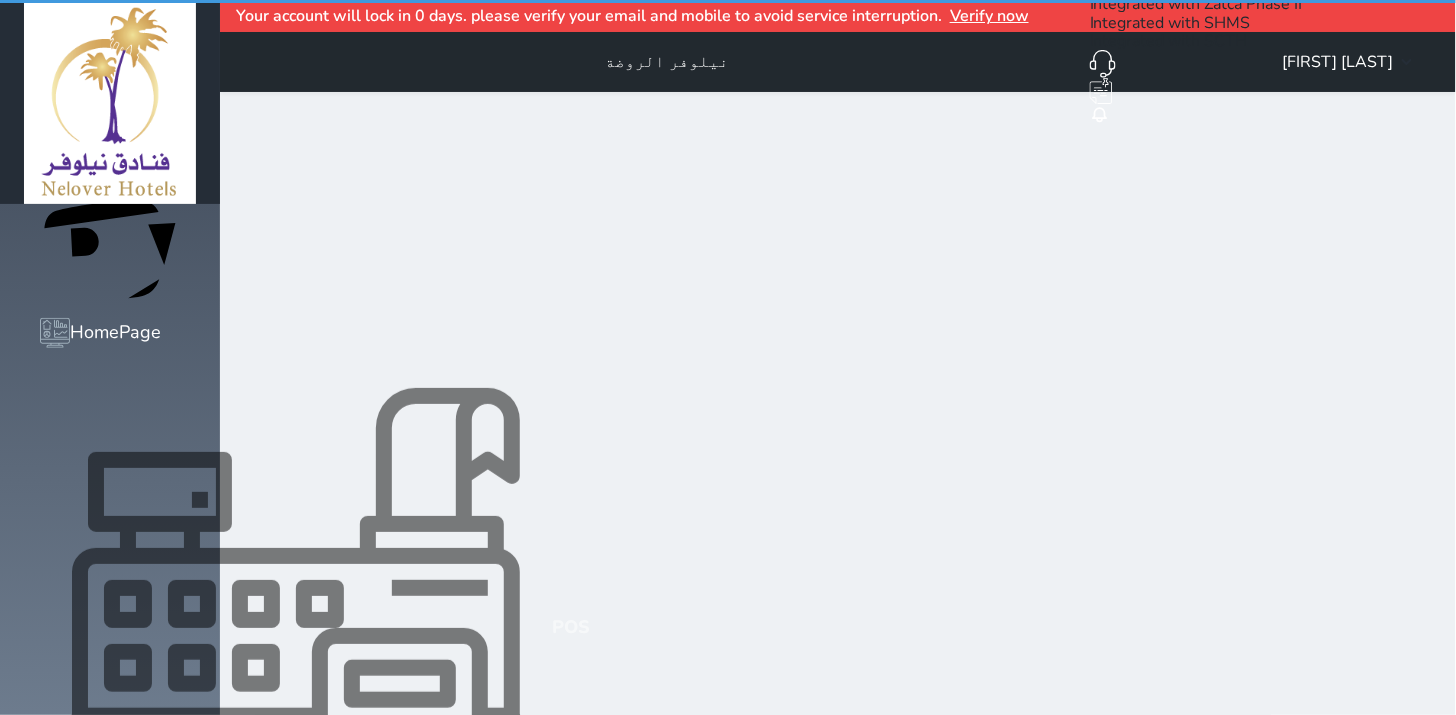 select on "invoice" 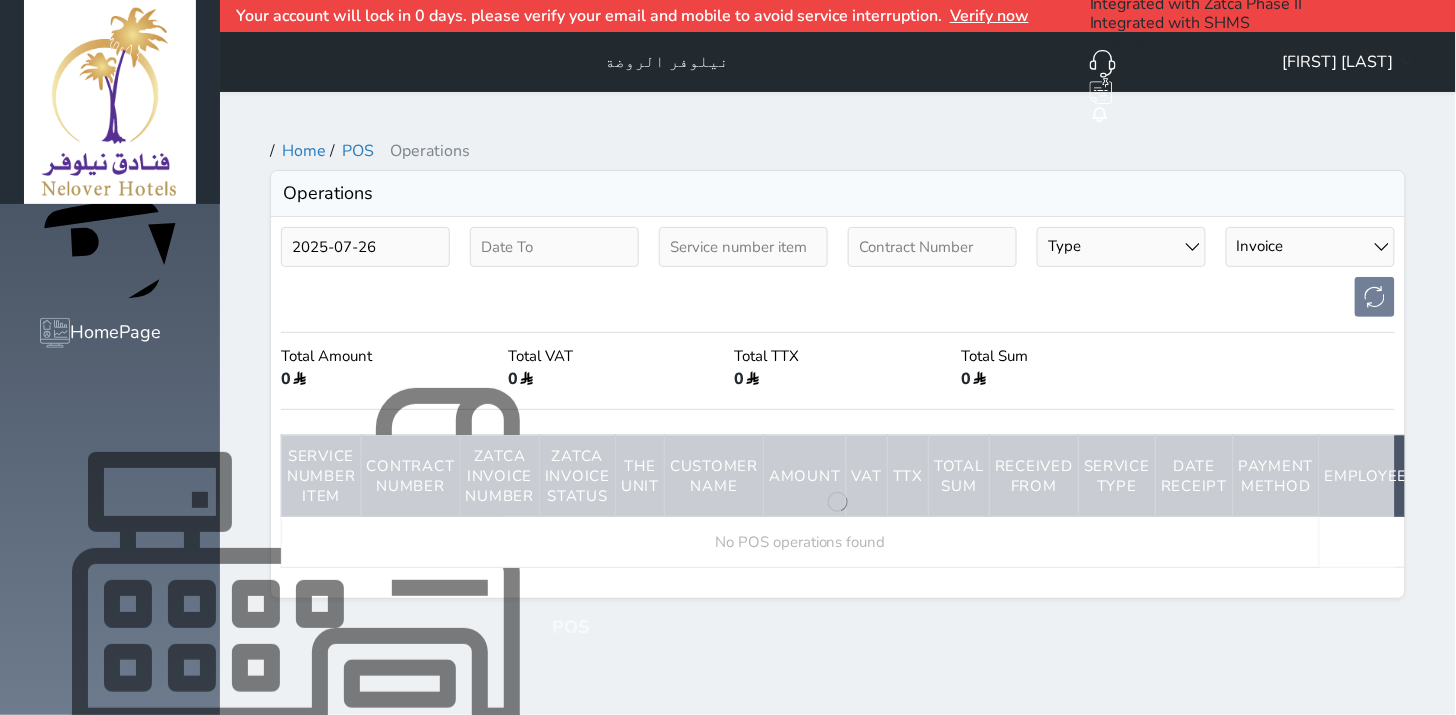 click 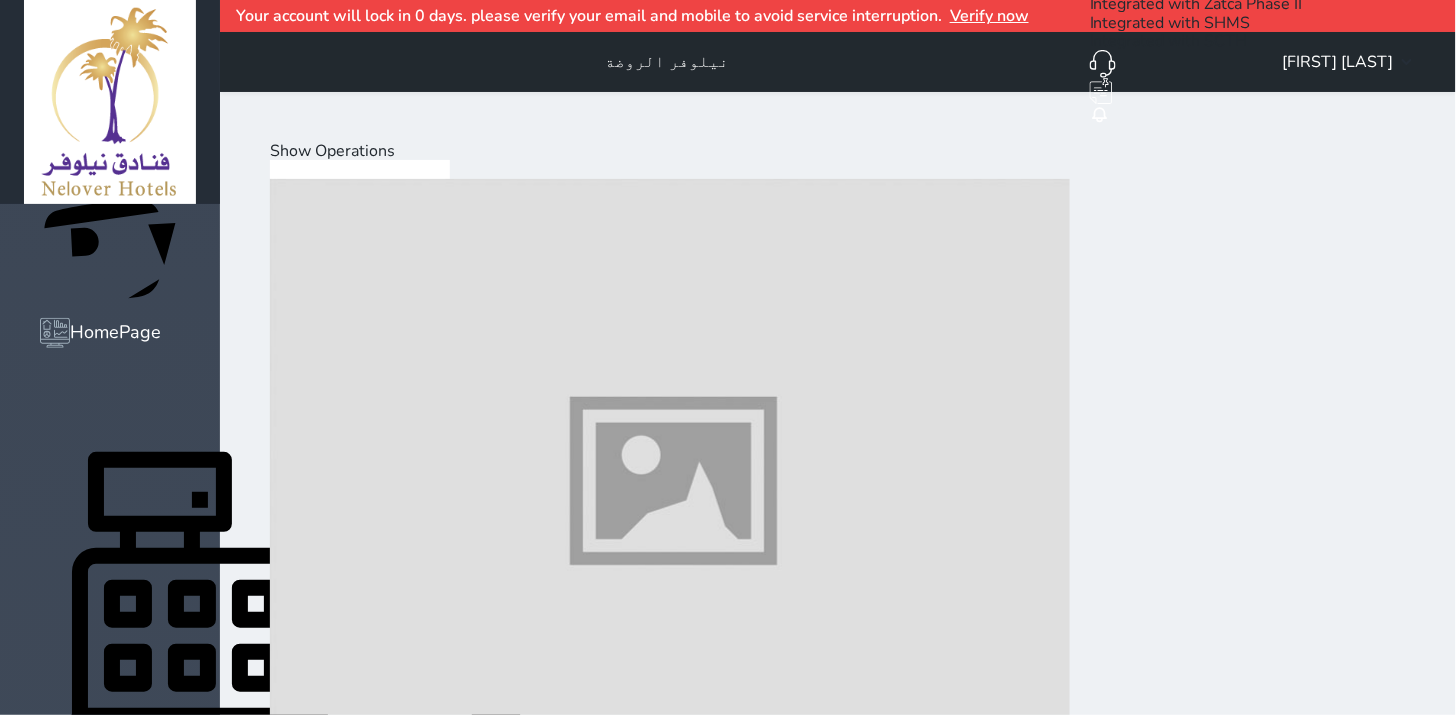 scroll, scrollTop: 1178, scrollLeft: 0, axis: vertical 